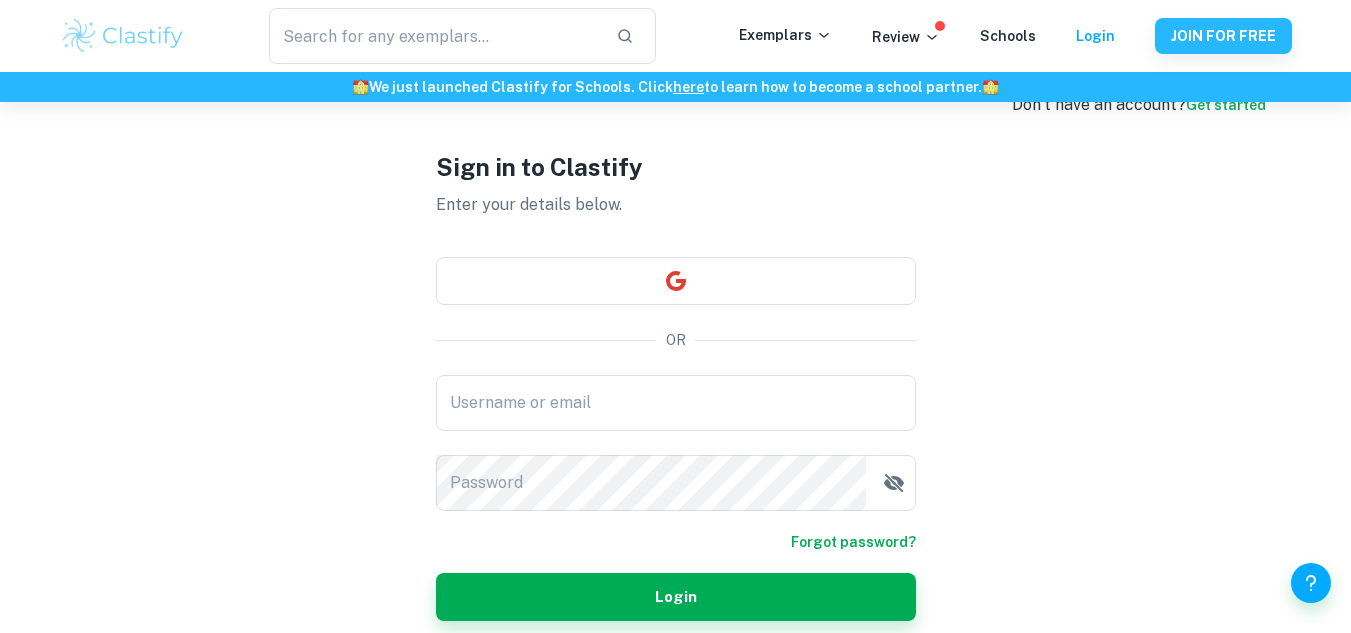 scroll, scrollTop: 82, scrollLeft: 0, axis: vertical 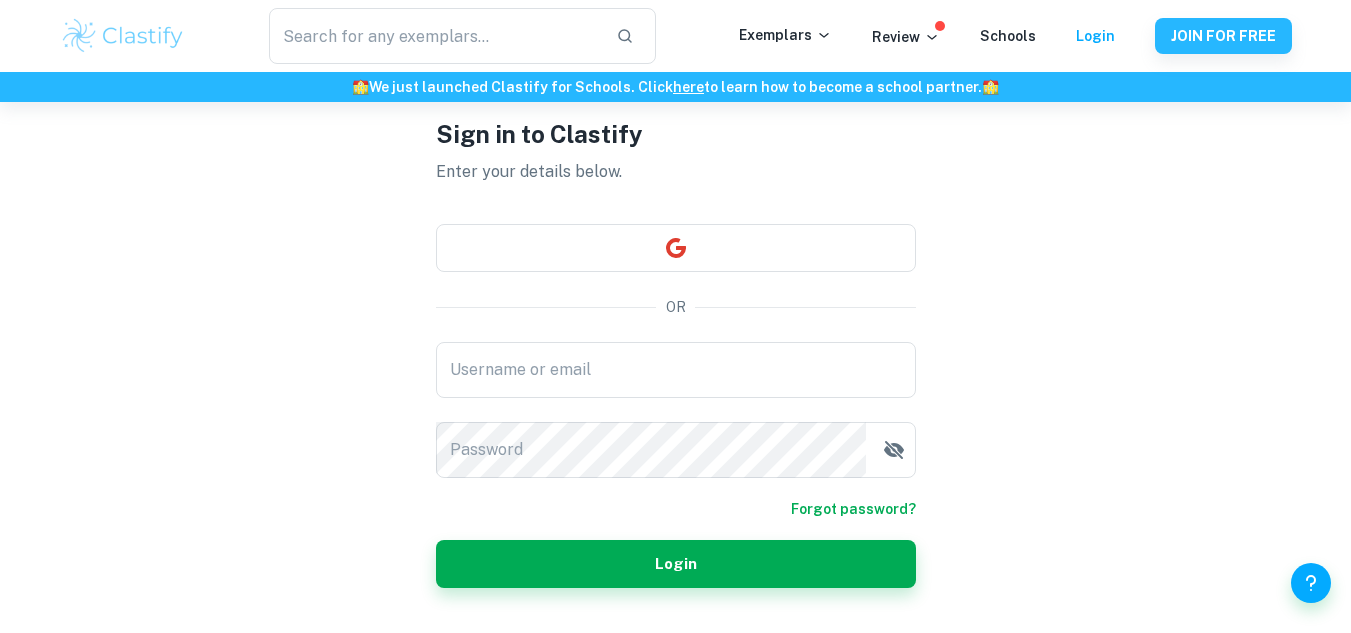 click on "Sign in to Clastify Enter your details below. OR Username or email Username or email Password Password Forgot password? Login" at bounding box center (676, 352) 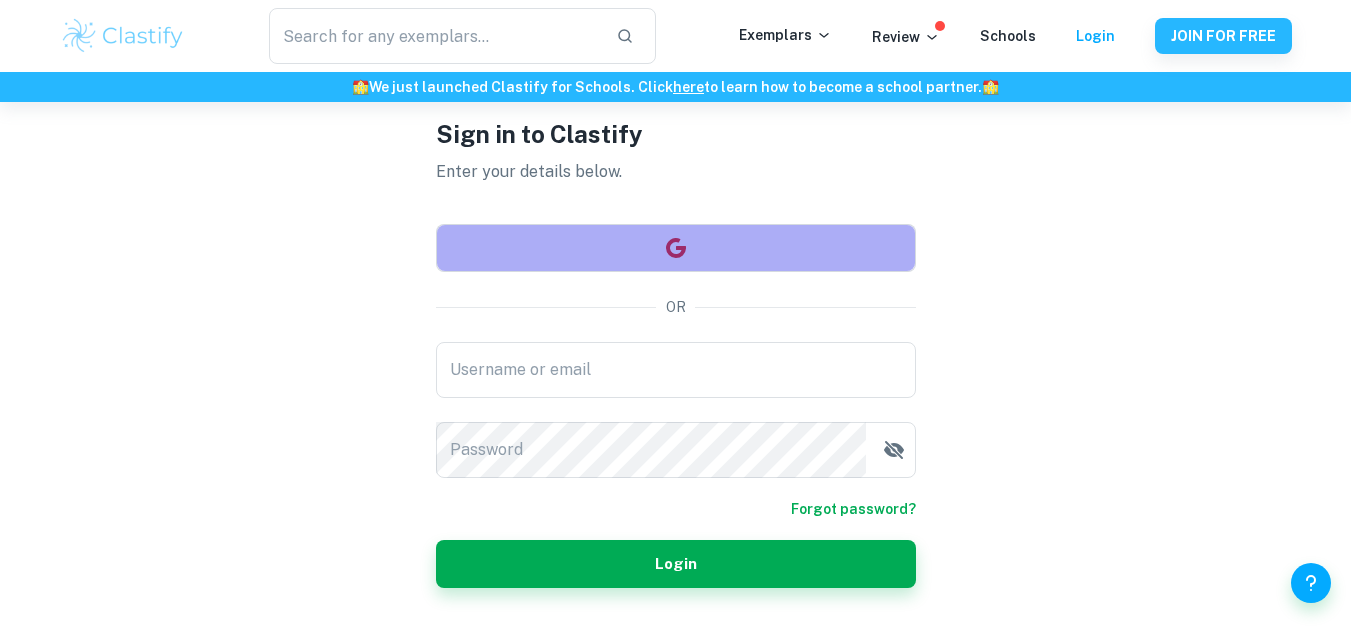 click 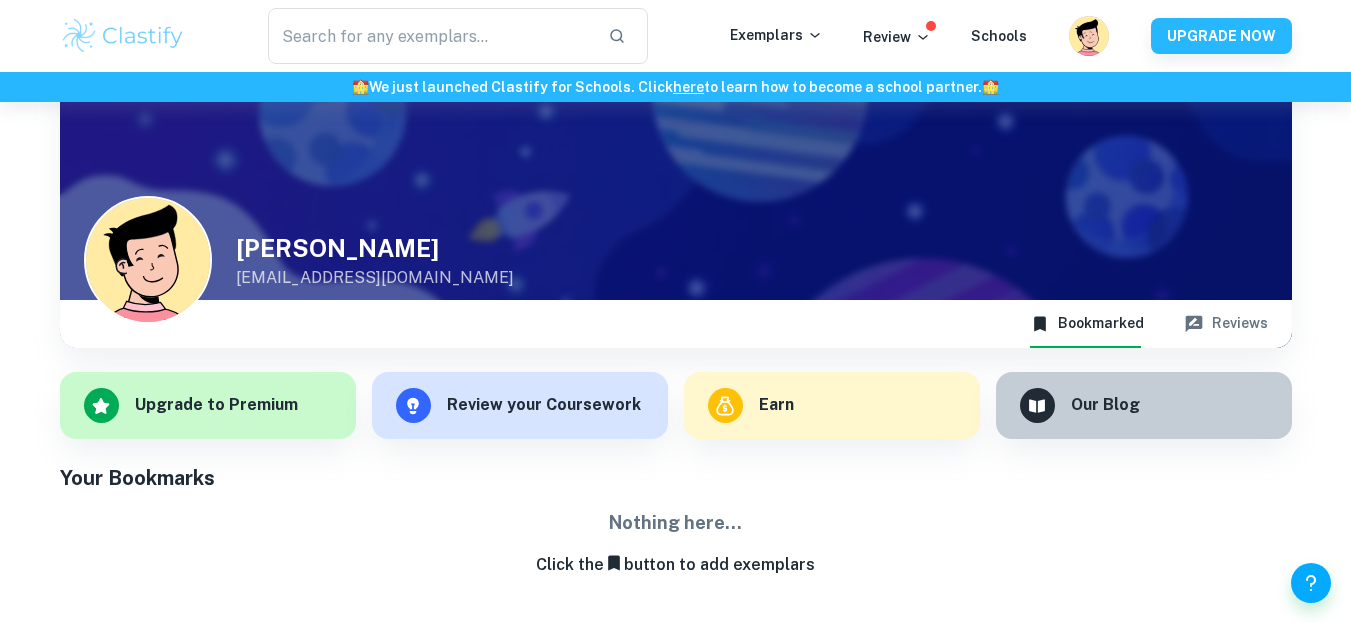 scroll, scrollTop: 102, scrollLeft: 0, axis: vertical 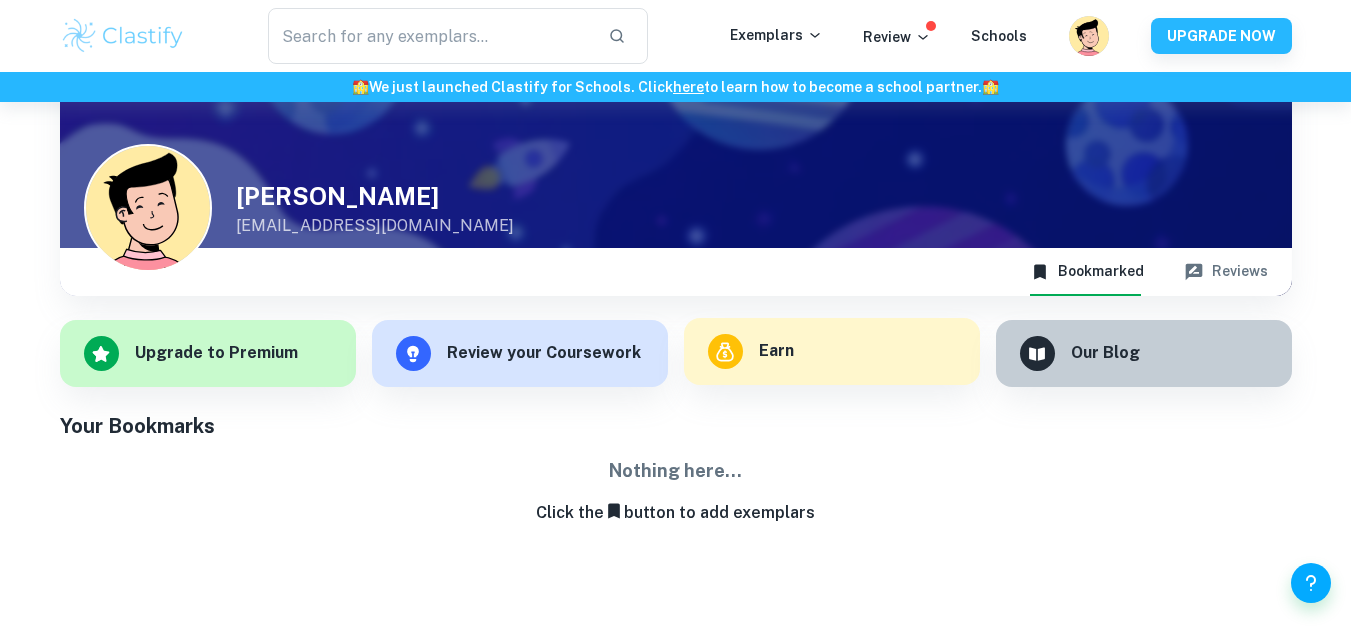click on "Earn" at bounding box center (832, 351) 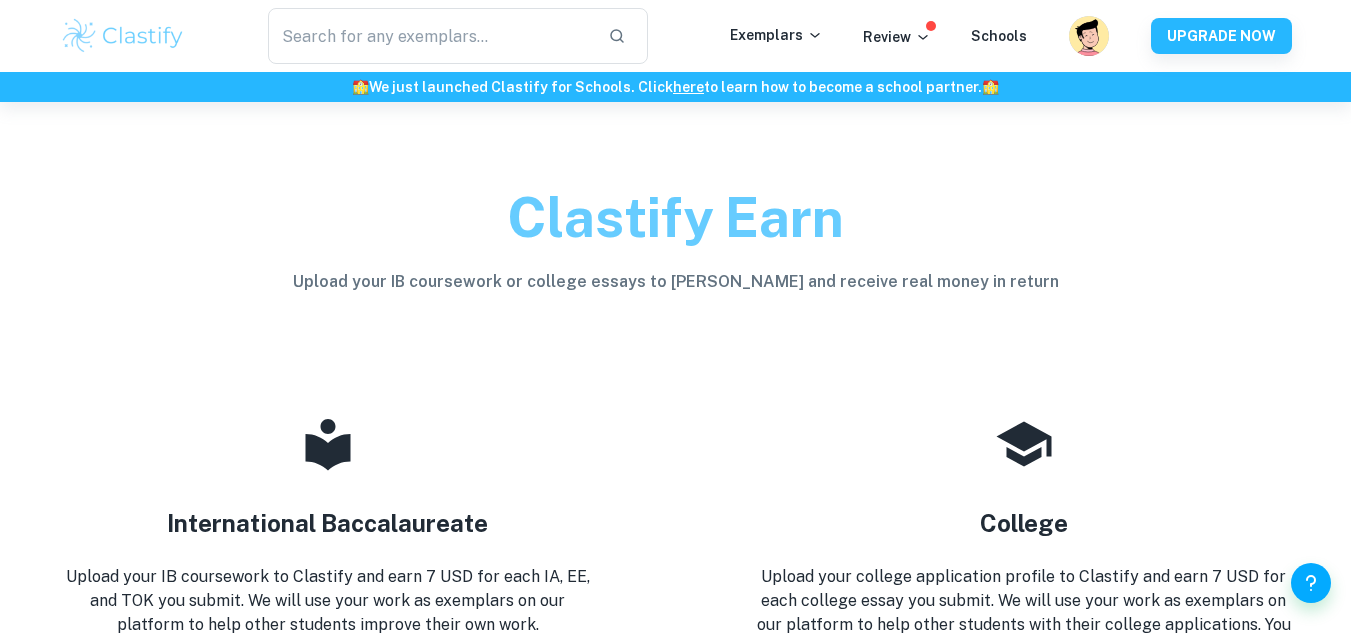 scroll, scrollTop: 233, scrollLeft: 0, axis: vertical 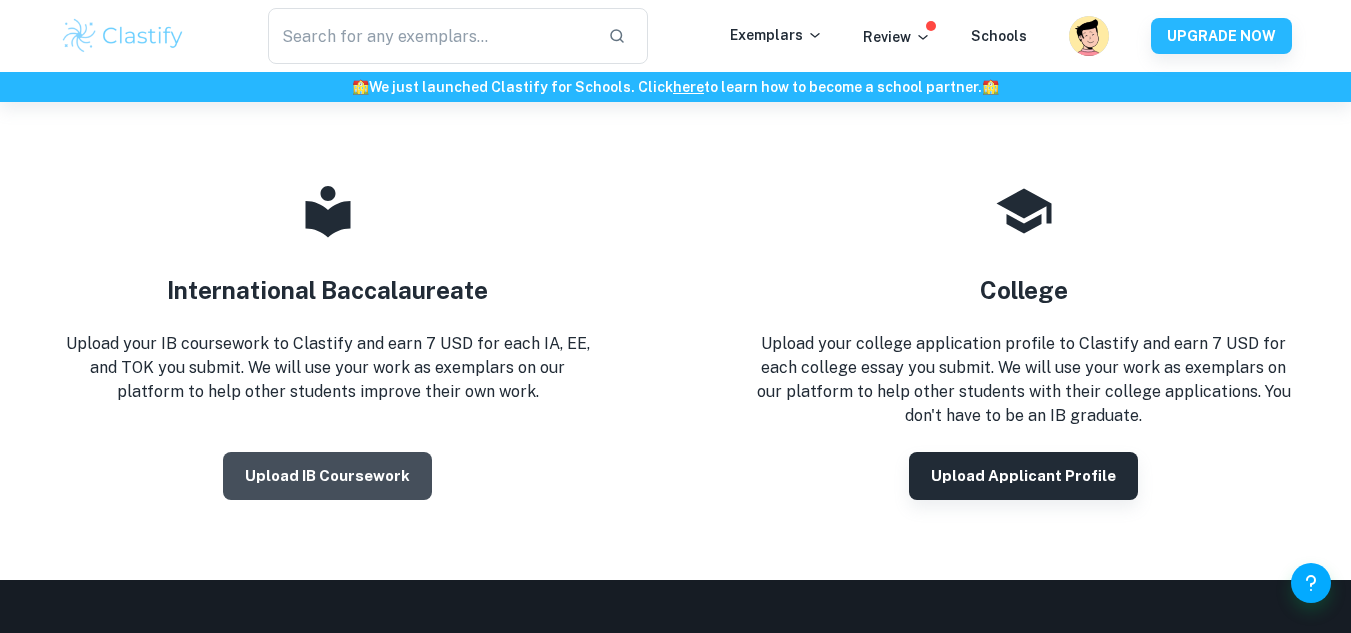 click on "Upload IB coursework" at bounding box center (327, 476) 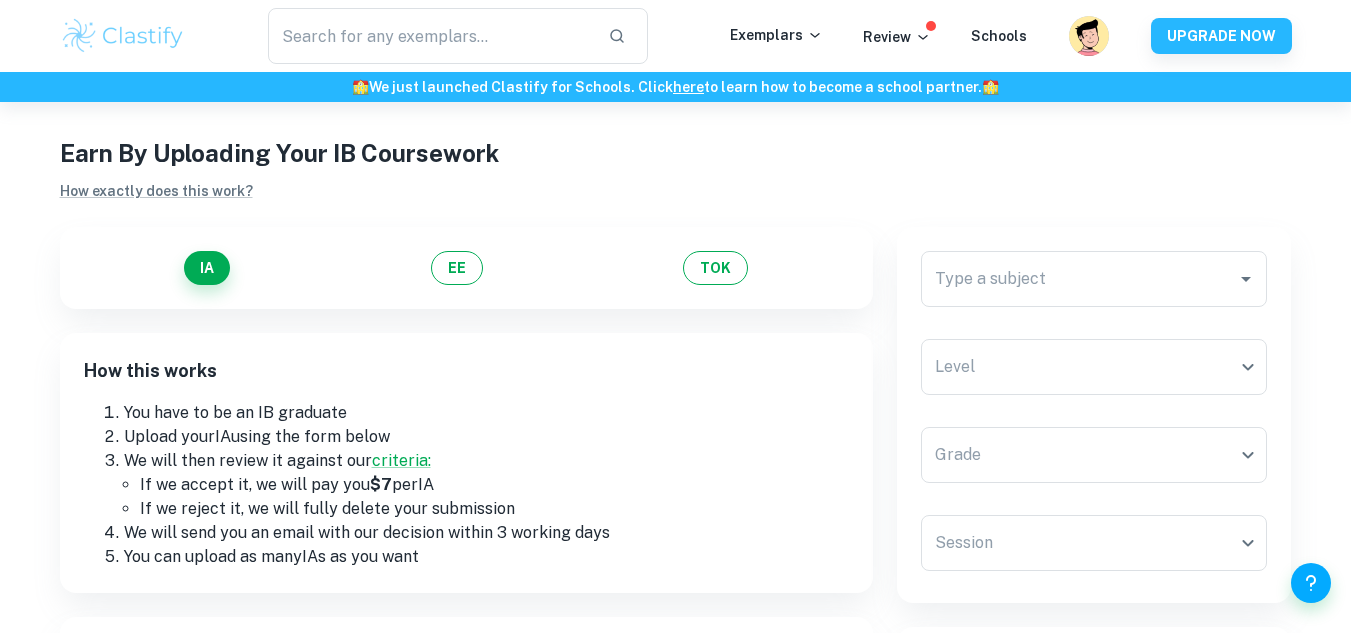 scroll, scrollTop: 0, scrollLeft: 0, axis: both 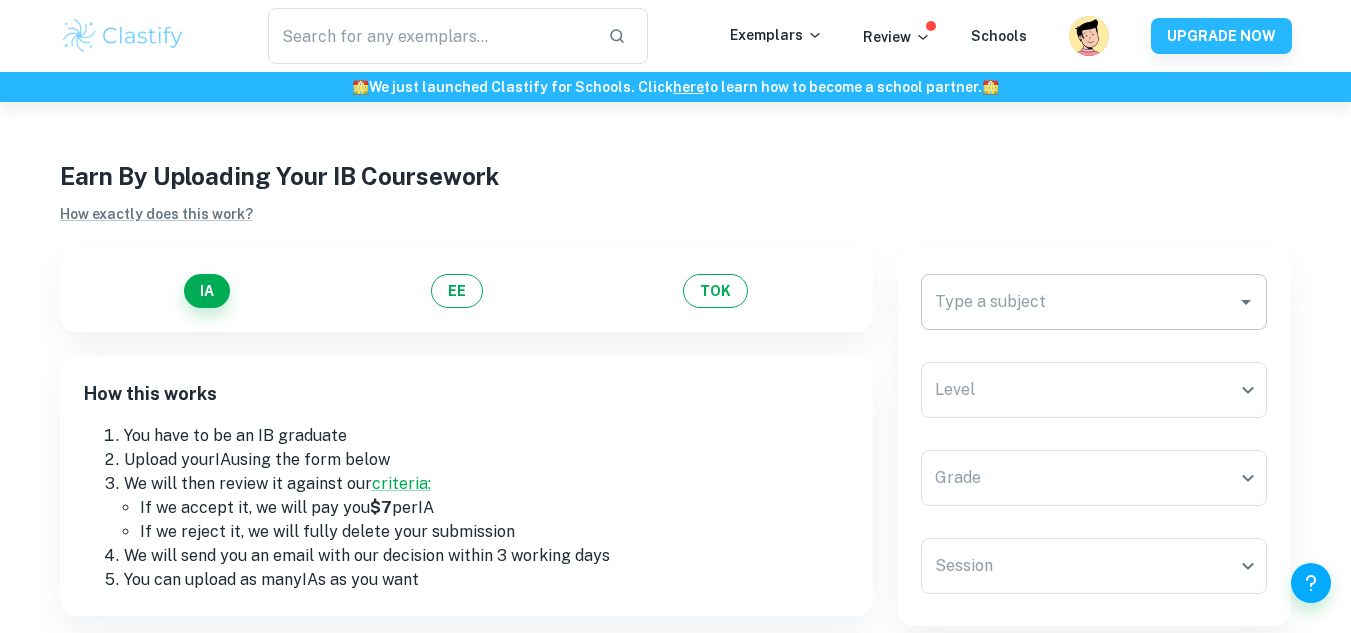 click on "Type a subject" at bounding box center (1094, 302) 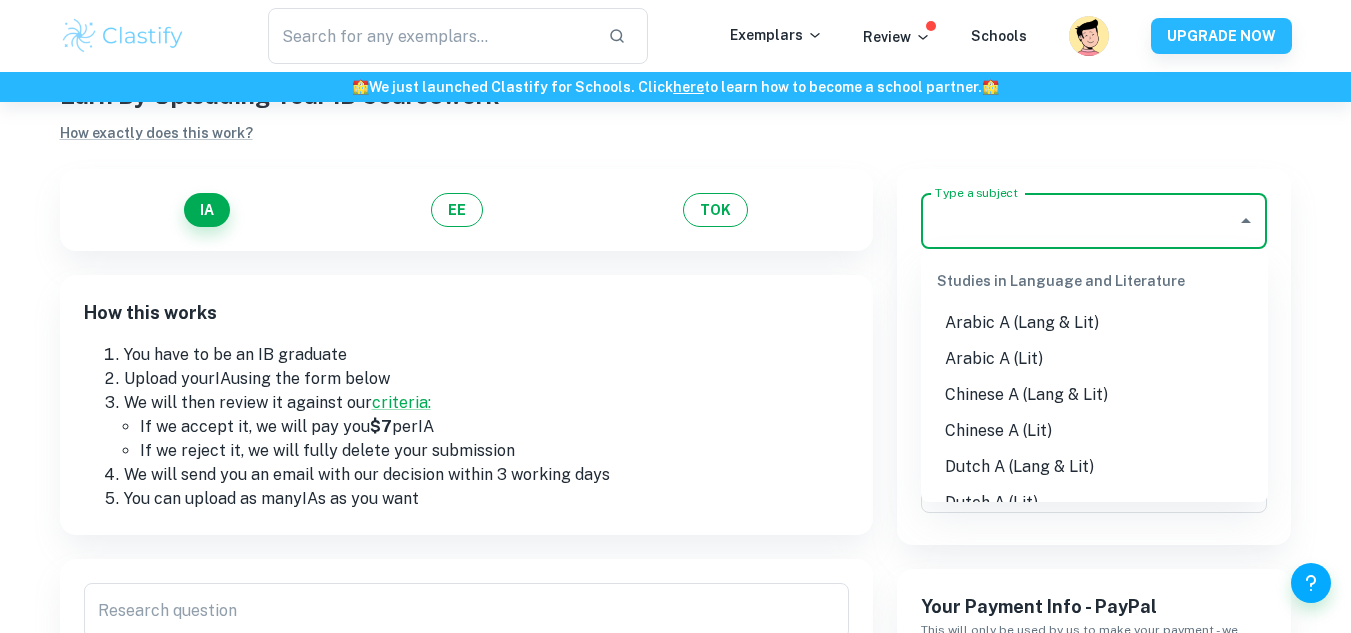 scroll, scrollTop: 82, scrollLeft: 0, axis: vertical 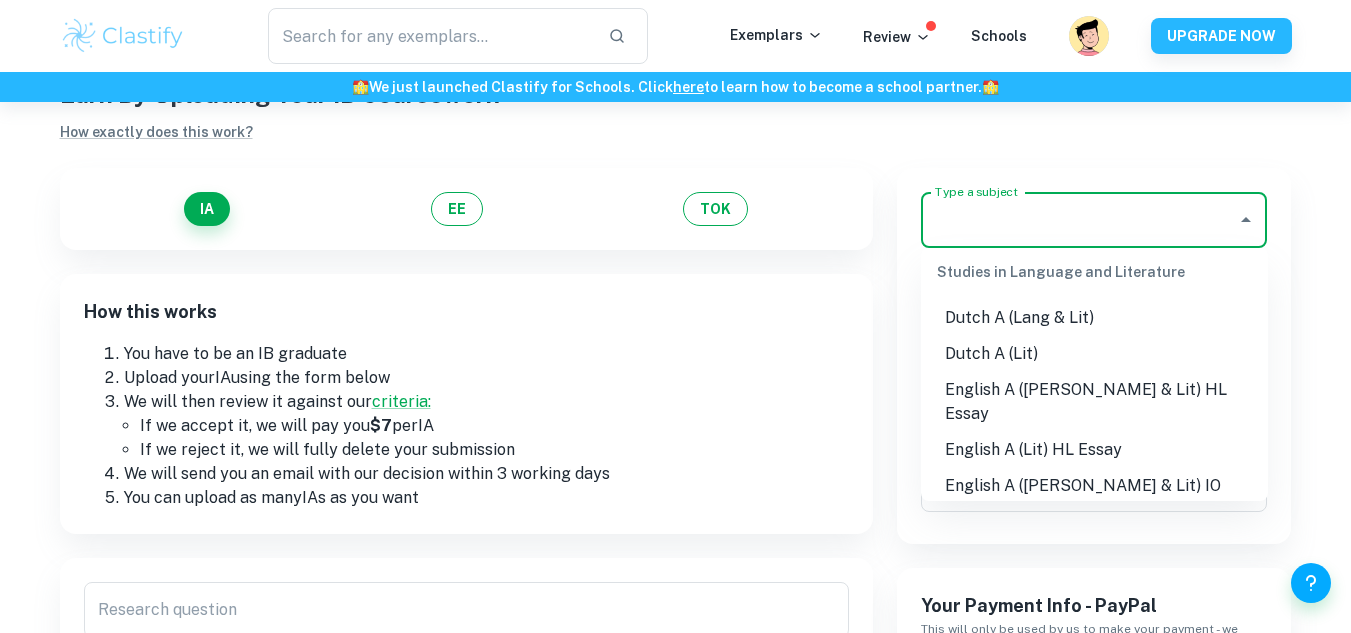 click on "English A ([PERSON_NAME] & Lit) HL Essay" at bounding box center [1094, 402] 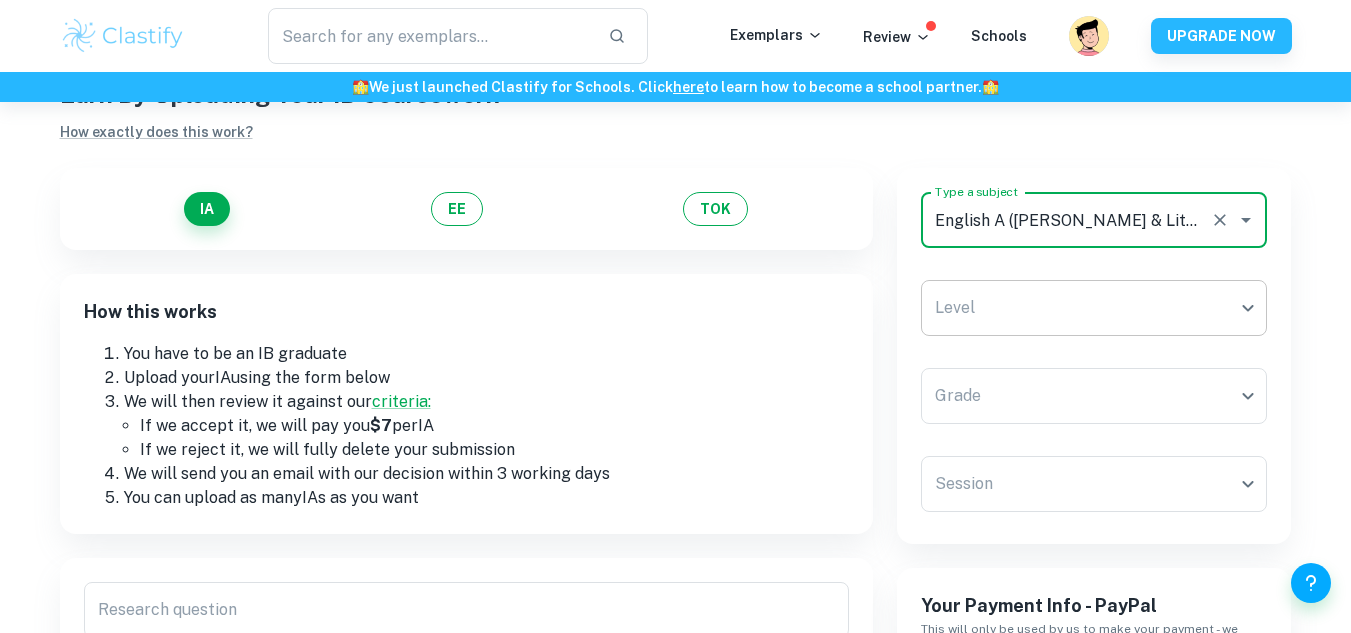 click on "We value your privacy We use cookies to enhance your browsing experience, serve personalised ads or content, and analyse our traffic. By clicking "Accept All", you consent to our use of cookies.   Cookie Policy Customise   Reject All   Accept All   Customise Consent Preferences   We use cookies to help you navigate efficiently and perform certain functions. You will find detailed information about all cookies under each consent category below. The cookies that are categorised as "Necessary" are stored on your browser as they are essential for enabling the basic functionalities of the site. ...  Show more For more information on how Google's third-party cookies operate and handle your data, see:   Google Privacy Policy Necessary Always Active Necessary cookies are required to enable the basic features of this site, such as providing secure log-in or adjusting your consent preferences. These cookies do not store any personally identifiable data. Functional Analytics Performance Advertisement Uncategorised" at bounding box center [675, 336] 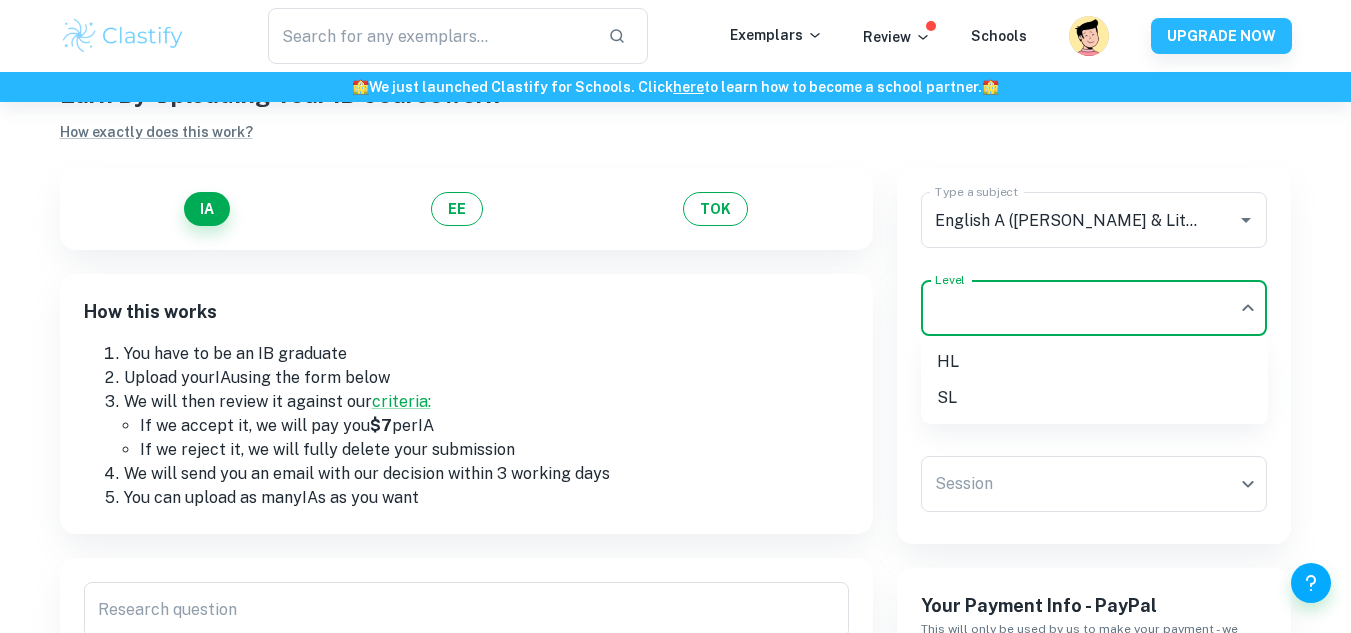 click on "HL" at bounding box center [1094, 362] 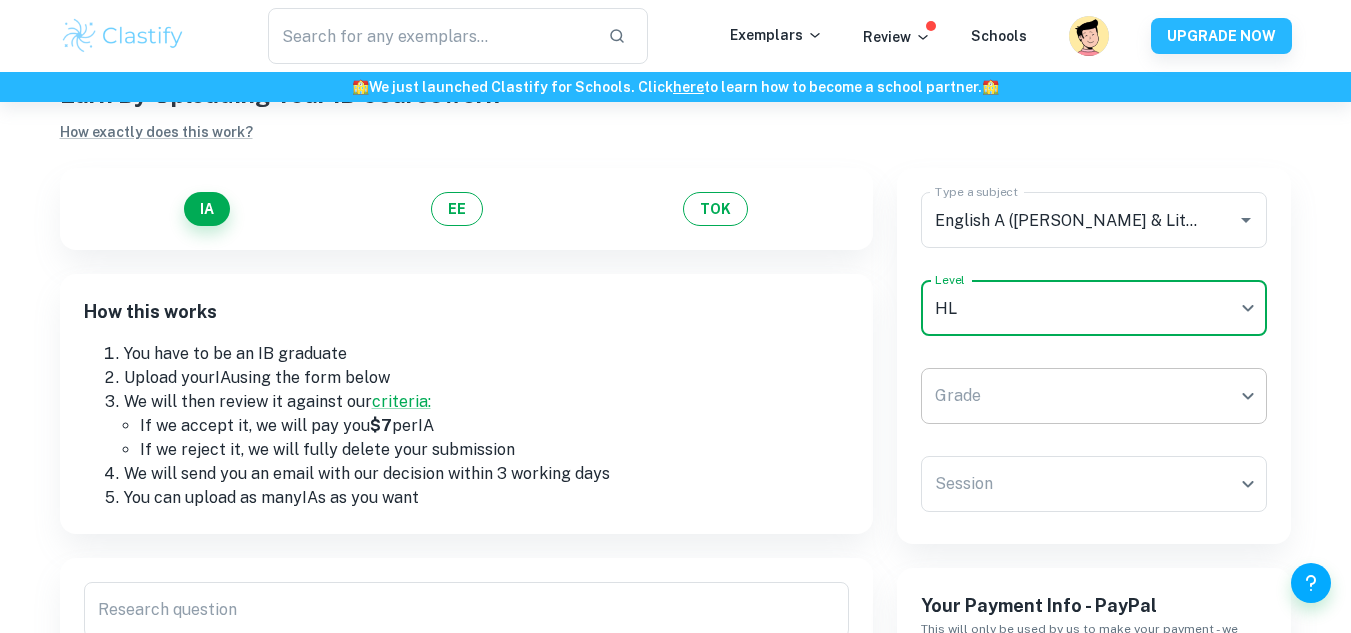 click on "We value your privacy We use cookies to enhance your browsing experience, serve personalised ads or content, and analyse our traffic. By clicking "Accept All", you consent to our use of cookies.   Cookie Policy Customise   Reject All   Accept All   Customise Consent Preferences   We use cookies to help you navigate efficiently and perform certain functions. You will find detailed information about all cookies under each consent category below. The cookies that are categorised as "Necessary" are stored on your browser as they are essential for enabling the basic functionalities of the site. ...  Show more For more information on how Google's third-party cookies operate and handle your data, see:   Google Privacy Policy Necessary Always Active Necessary cookies are required to enable the basic features of this site, such as providing secure log-in or adjusting your consent preferences. These cookies do not store any personally identifiable data. Functional Analytics Performance Advertisement Uncategorised" at bounding box center (675, 336) 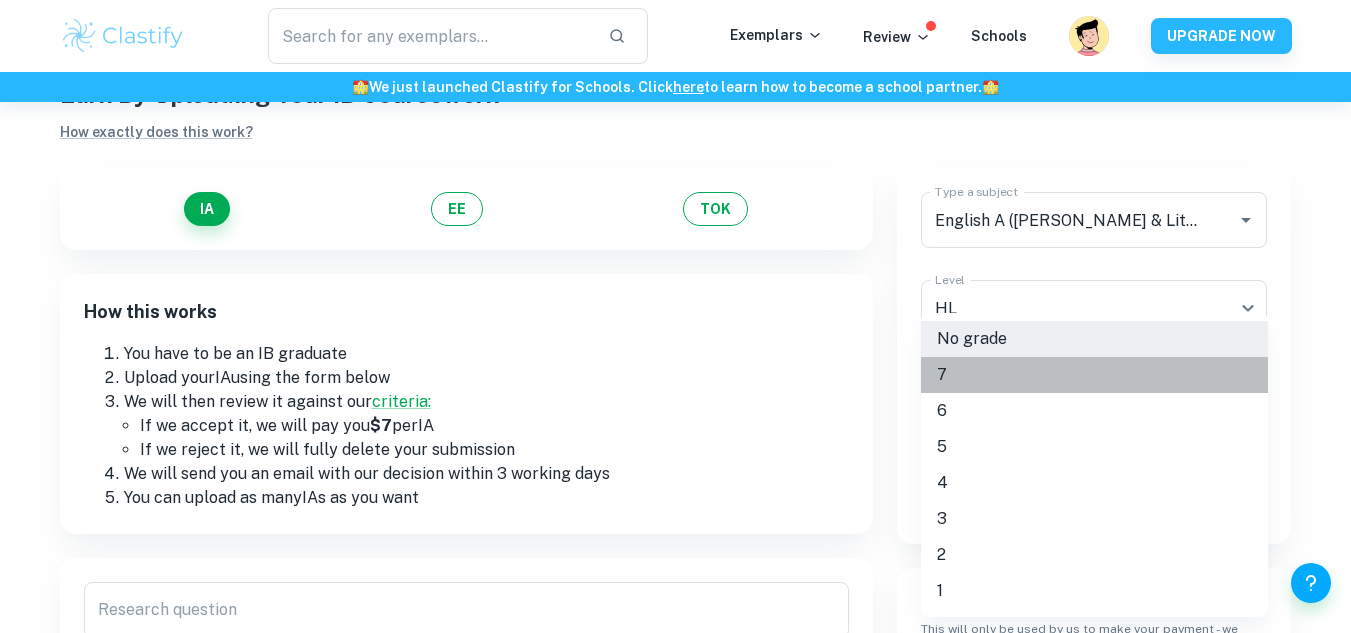 click on "7" at bounding box center [1094, 375] 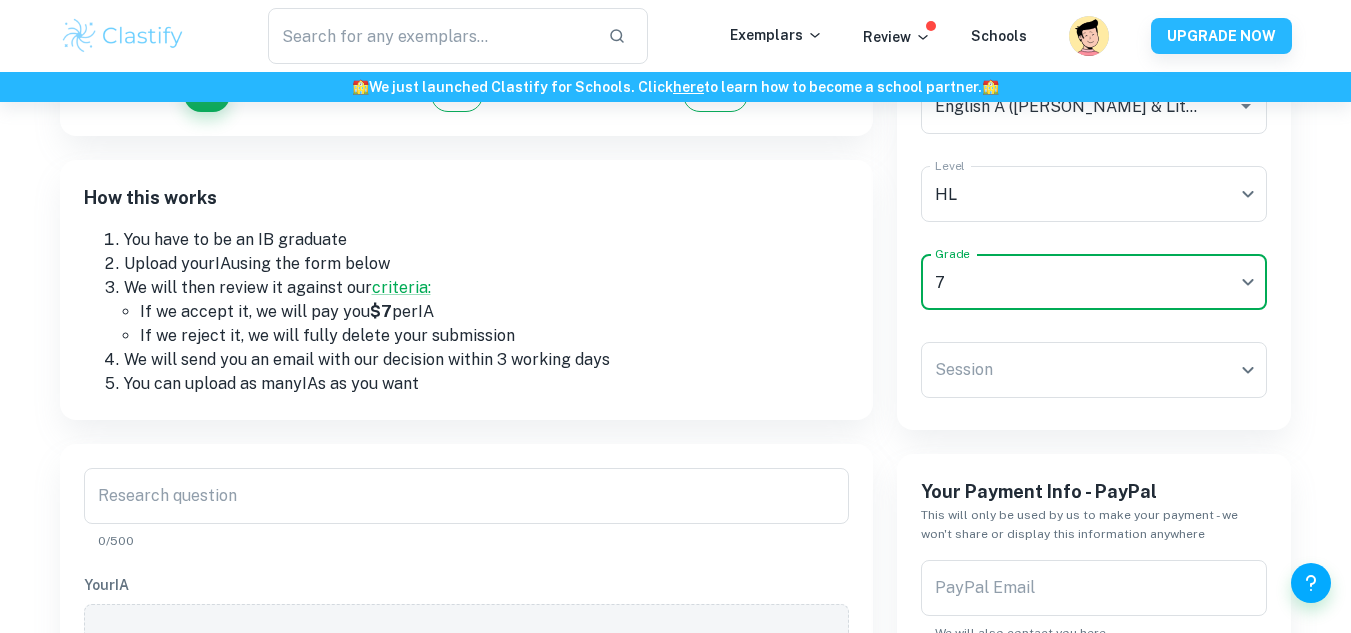 scroll, scrollTop: 200, scrollLeft: 0, axis: vertical 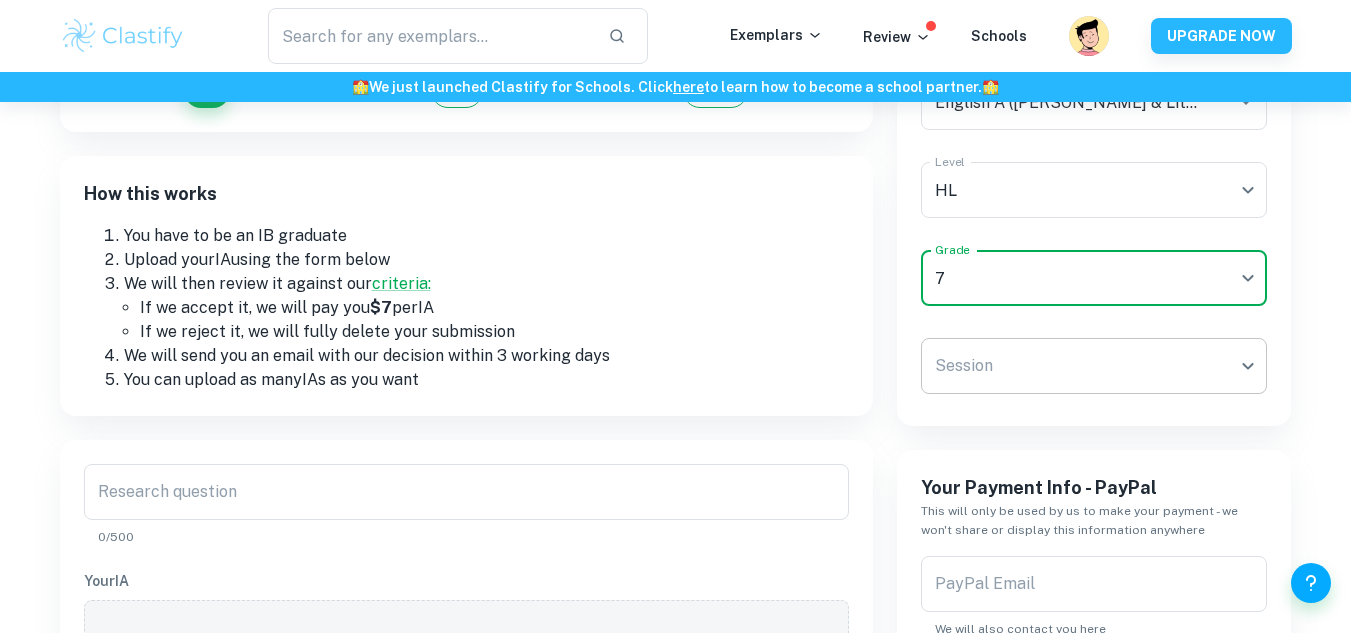 click on "We value your privacy We use cookies to enhance your browsing experience, serve personalised ads or content, and analyse our traffic. By clicking "Accept All", you consent to our use of cookies.   Cookie Policy Customise   Reject All   Accept All   Customise Consent Preferences   We use cookies to help you navigate efficiently and perform certain functions. You will find detailed information about all cookies under each consent category below. The cookies that are categorised as "Necessary" are stored on your browser as they are essential for enabling the basic functionalities of the site. ...  Show more For more information on how Google's third-party cookies operate and handle your data, see:   Google Privacy Policy Necessary Always Active Necessary cookies are required to enable the basic features of this site, such as providing secure log-in or adjusting your consent preferences. These cookies do not store any personally identifiable data. Functional Analytics Performance Advertisement Uncategorised" at bounding box center (675, 218) 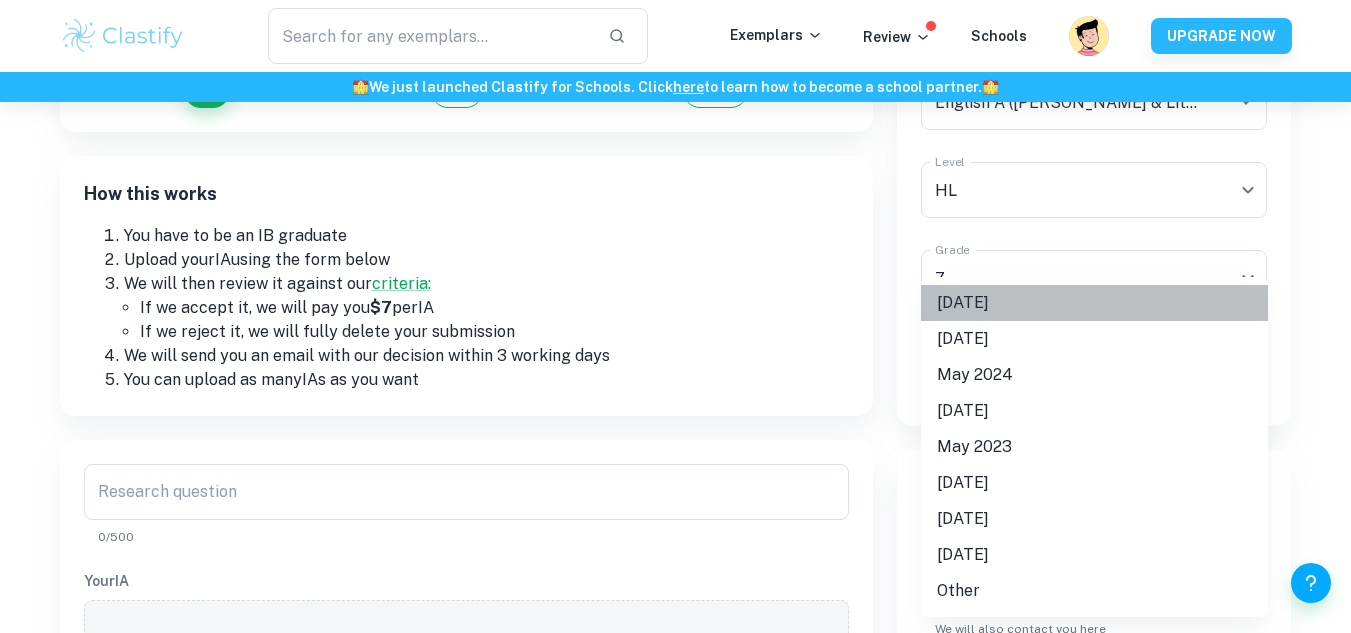 click on "[DATE]" at bounding box center [1094, 303] 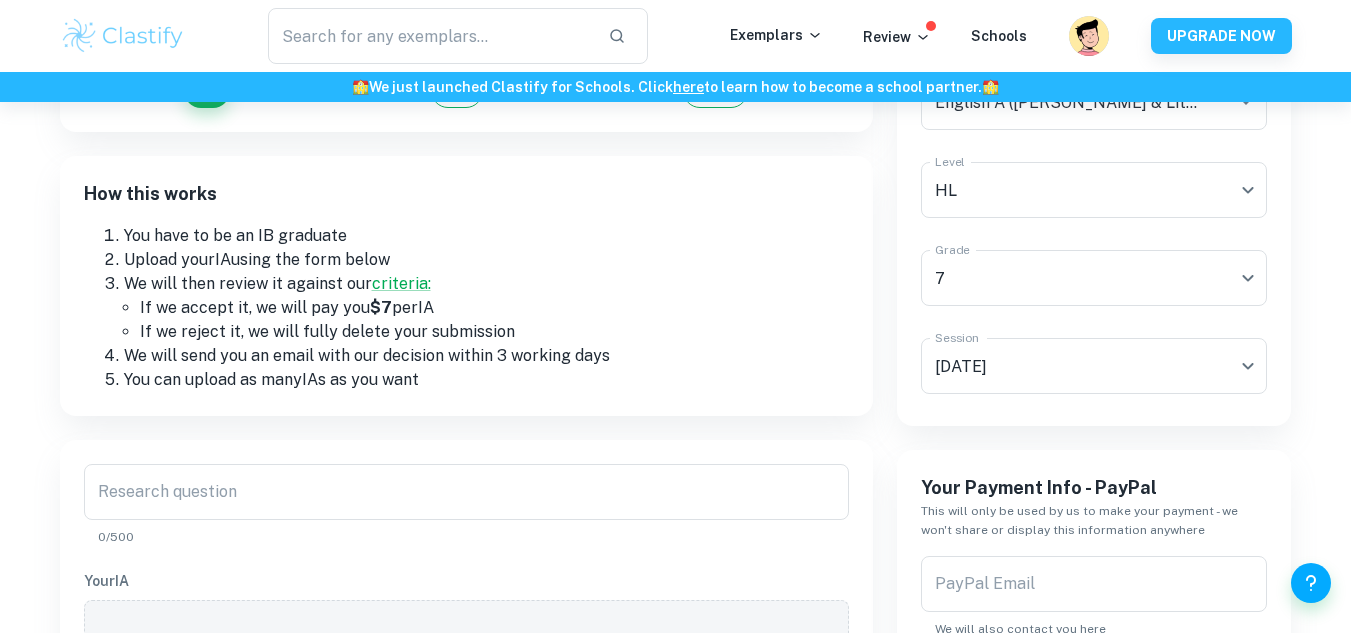 click on "We will then review it against our  criteria:" at bounding box center [486, 284] 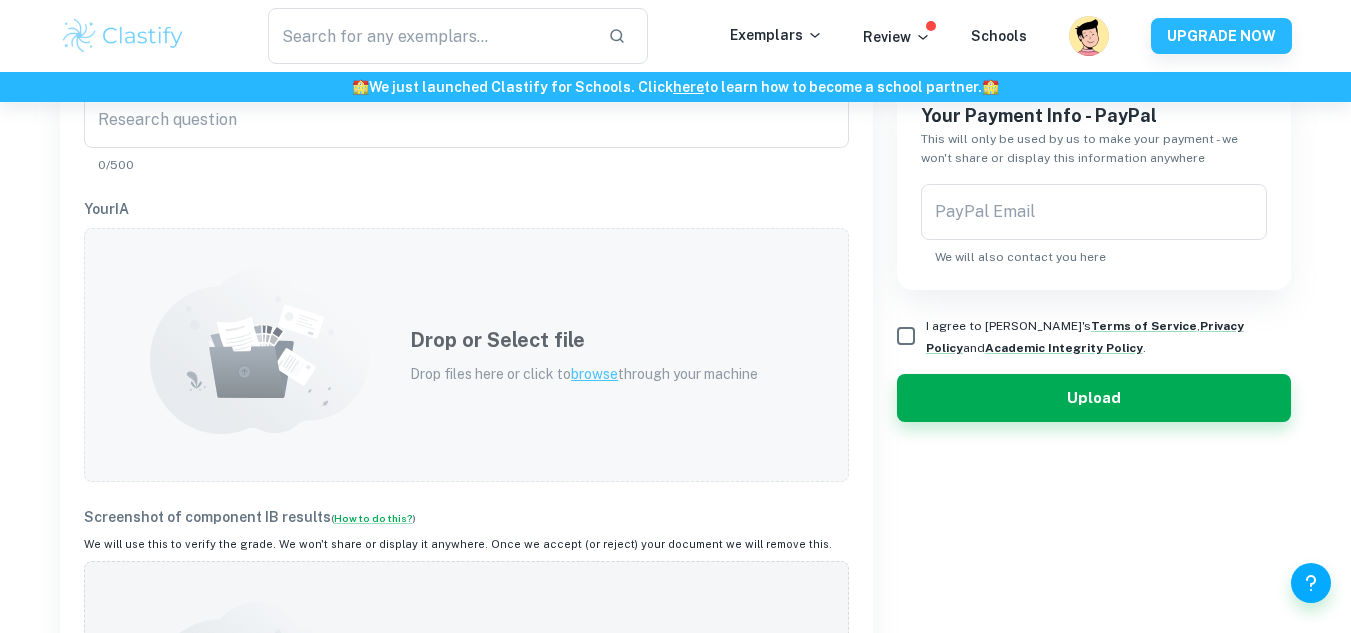 scroll, scrollTop: 573, scrollLeft: 0, axis: vertical 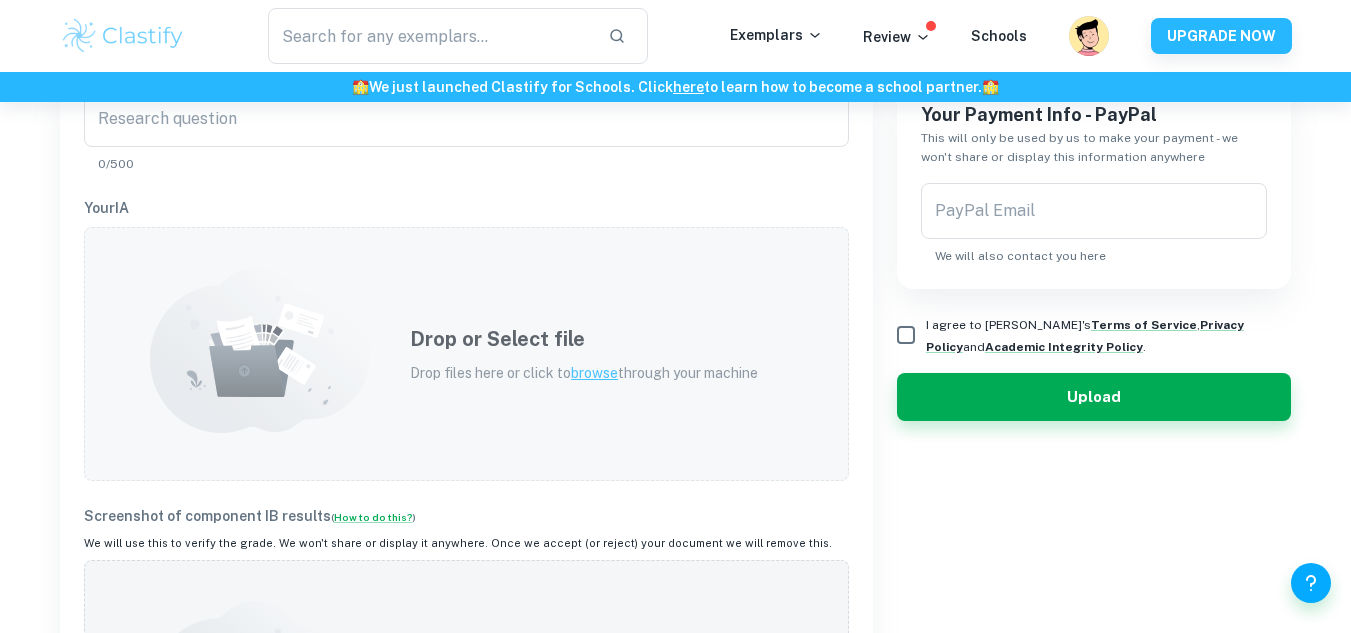 click on "Drop or Select file Drop files here or click to  browse  through your machine" at bounding box center [466, 354] 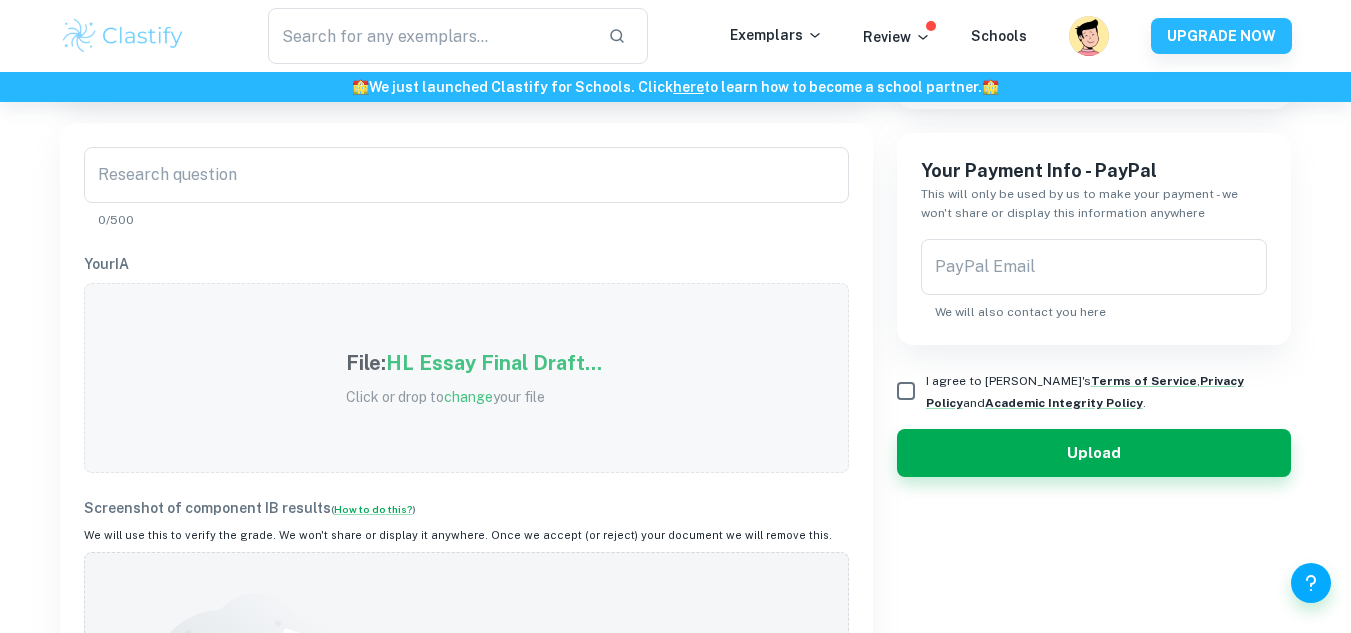 scroll, scrollTop: 515, scrollLeft: 0, axis: vertical 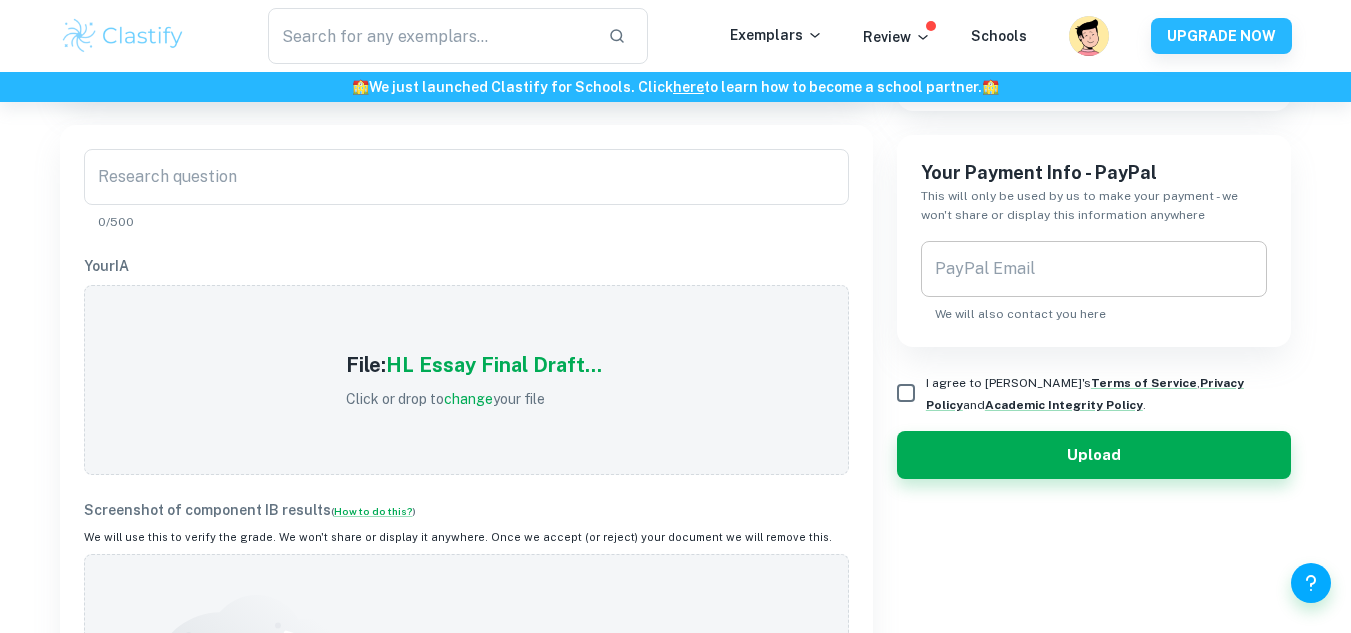 click on "PayPal Email" at bounding box center [1094, 269] 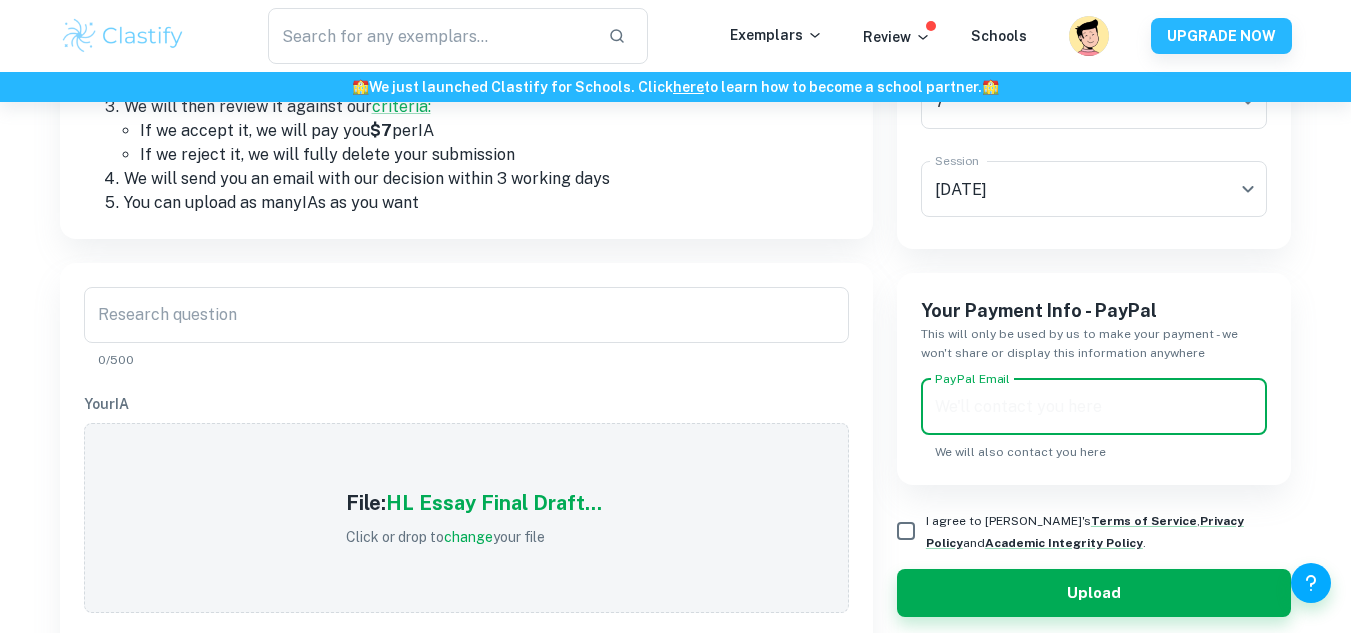 scroll, scrollTop: 376, scrollLeft: 0, axis: vertical 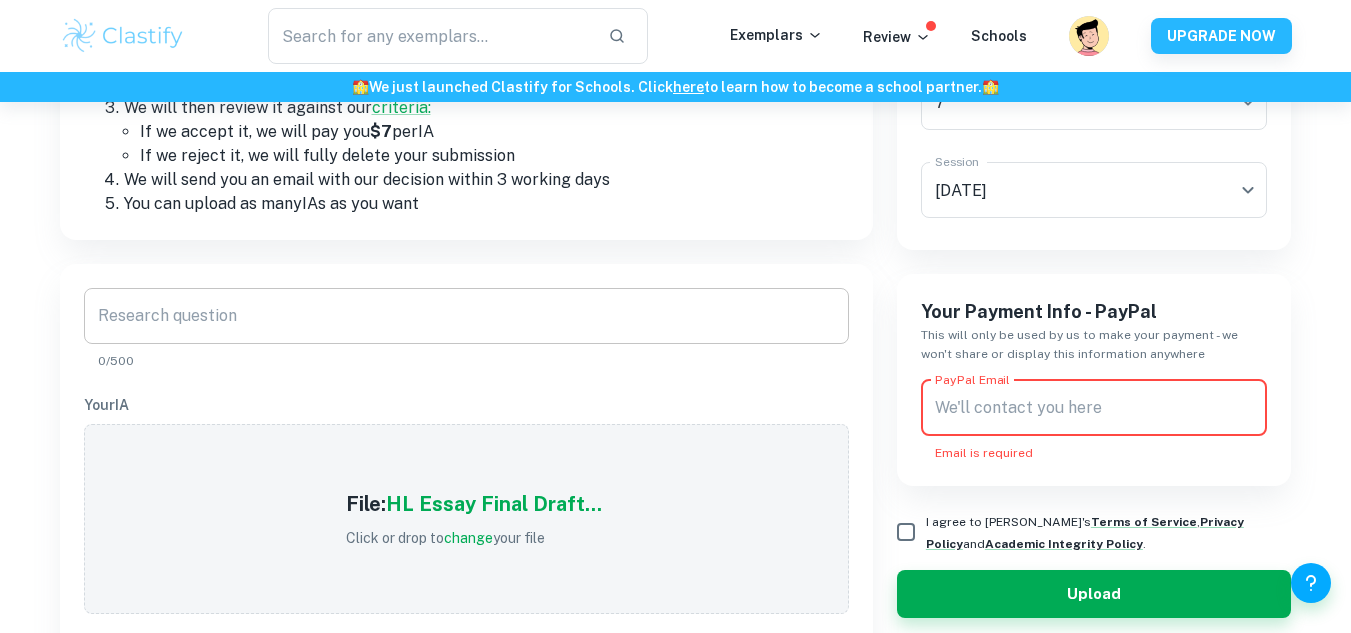 click on "Research question" at bounding box center [466, 316] 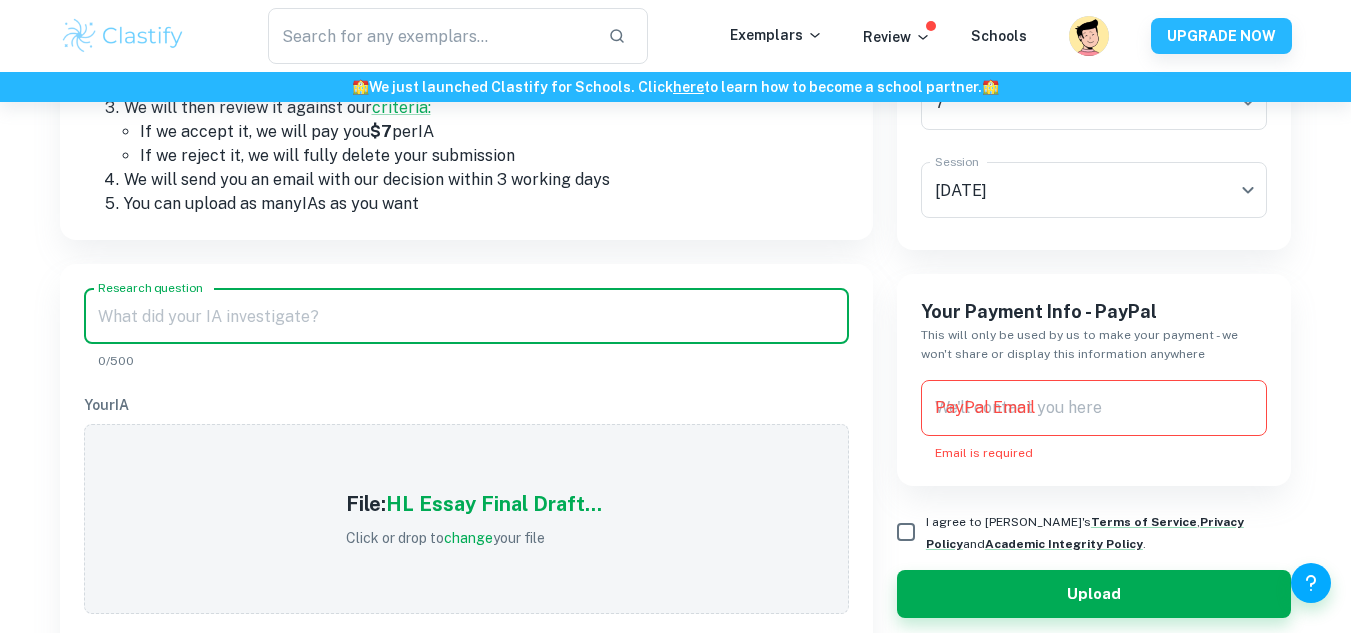 paste on "How does [PERSON_NAME] use exaggerated characterization in his feature film [PERSON_NAME] for the Wilderpeople to contrast institutional power with individual resilience?" 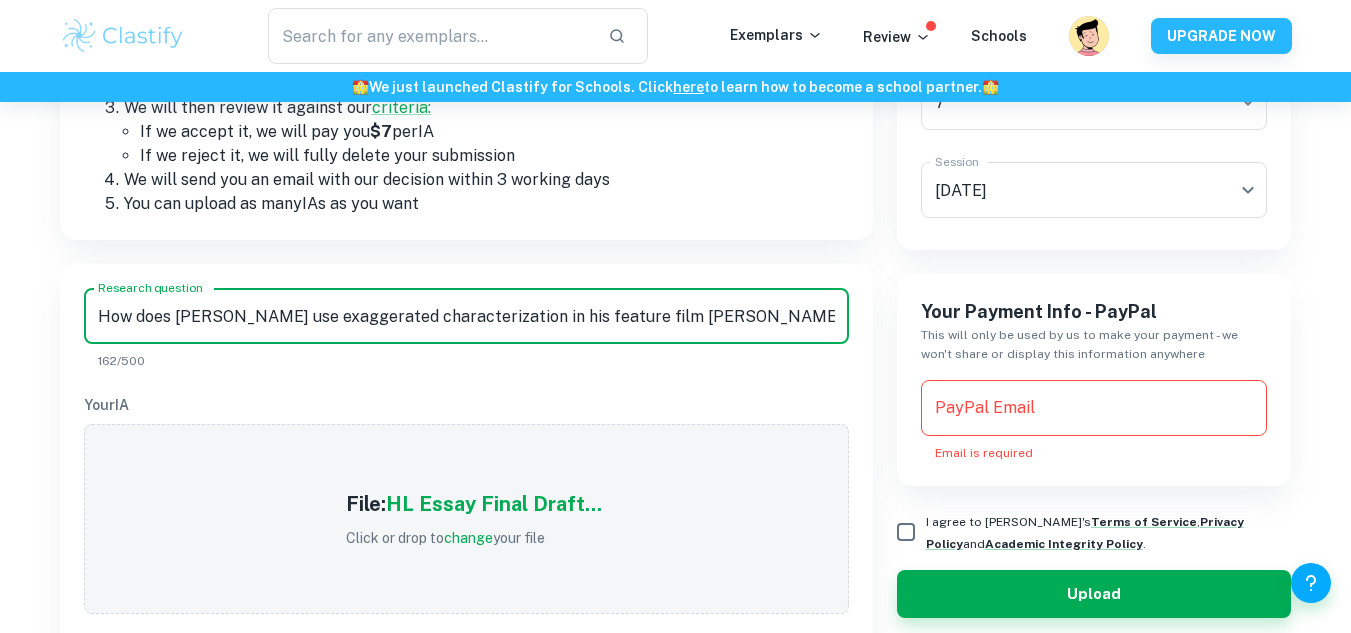 scroll, scrollTop: 0, scrollLeft: 437, axis: horizontal 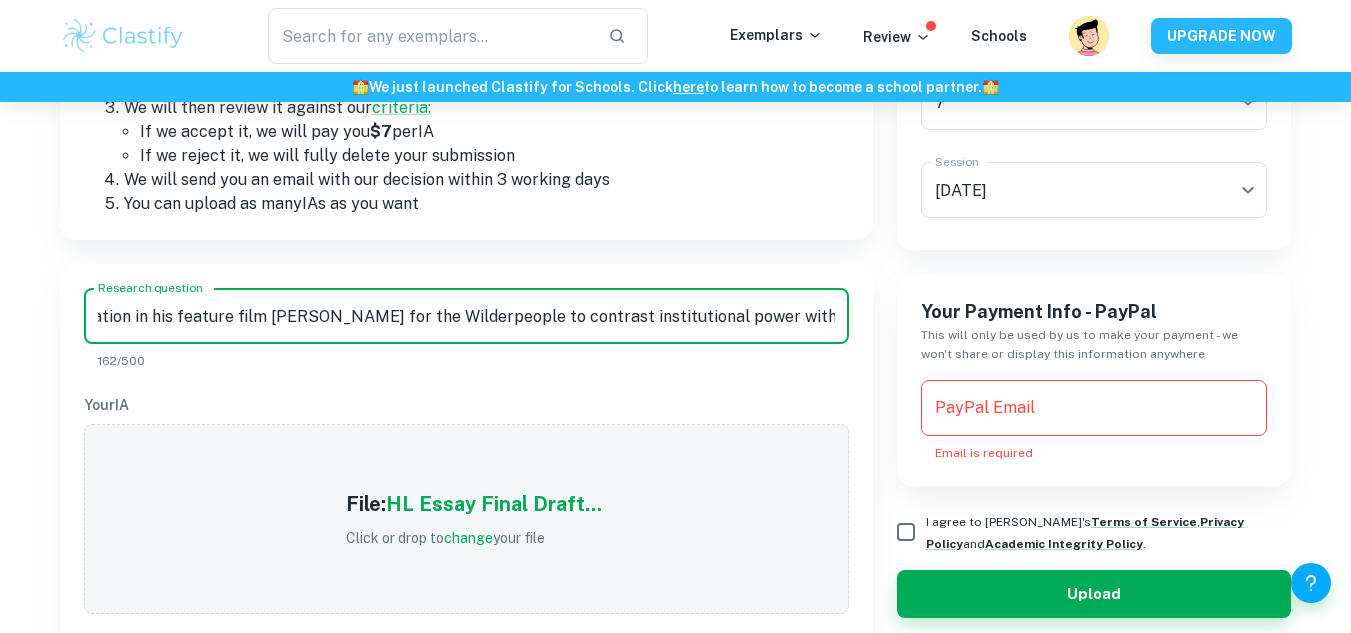 click on "How does [PERSON_NAME] use exaggerated characterization in his feature film [PERSON_NAME] for the Wilderpeople to contrast institutional power with individual resilience?" at bounding box center [466, 316] 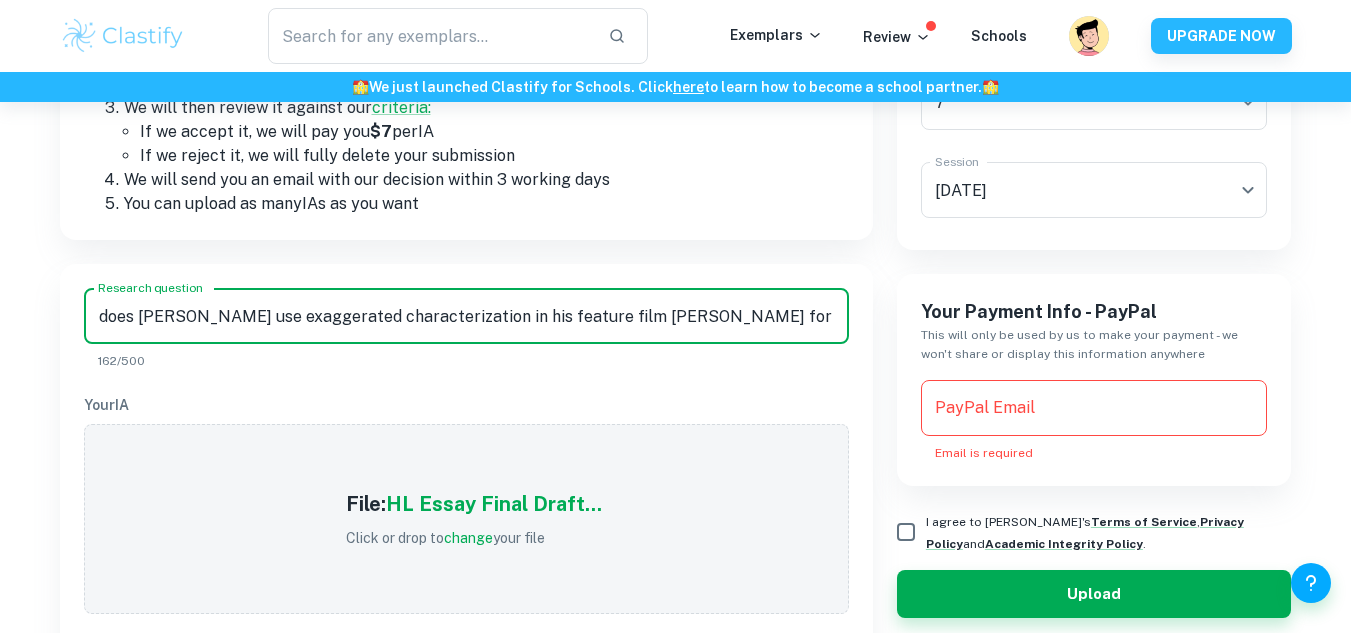 scroll, scrollTop: 0, scrollLeft: 21, axis: horizontal 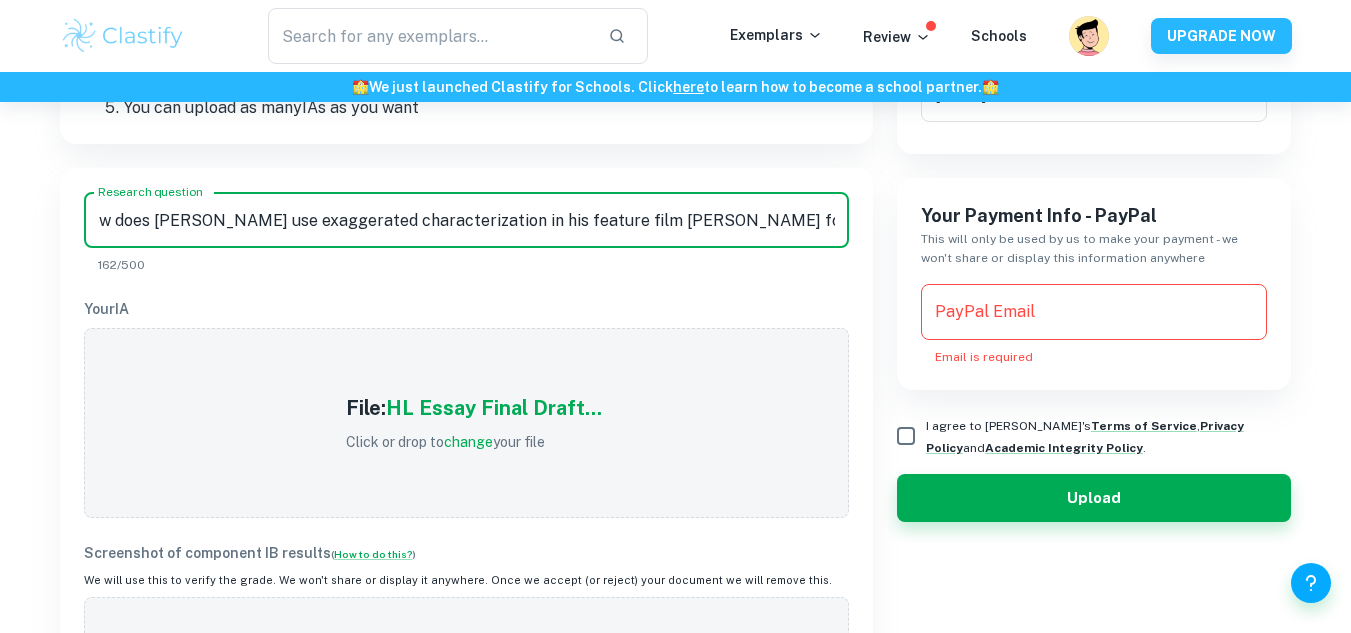 type on "How does [PERSON_NAME] use exaggerated characterization in his feature film [PERSON_NAME] for the Wilderpeople to contrast institutional power with individual resilience?" 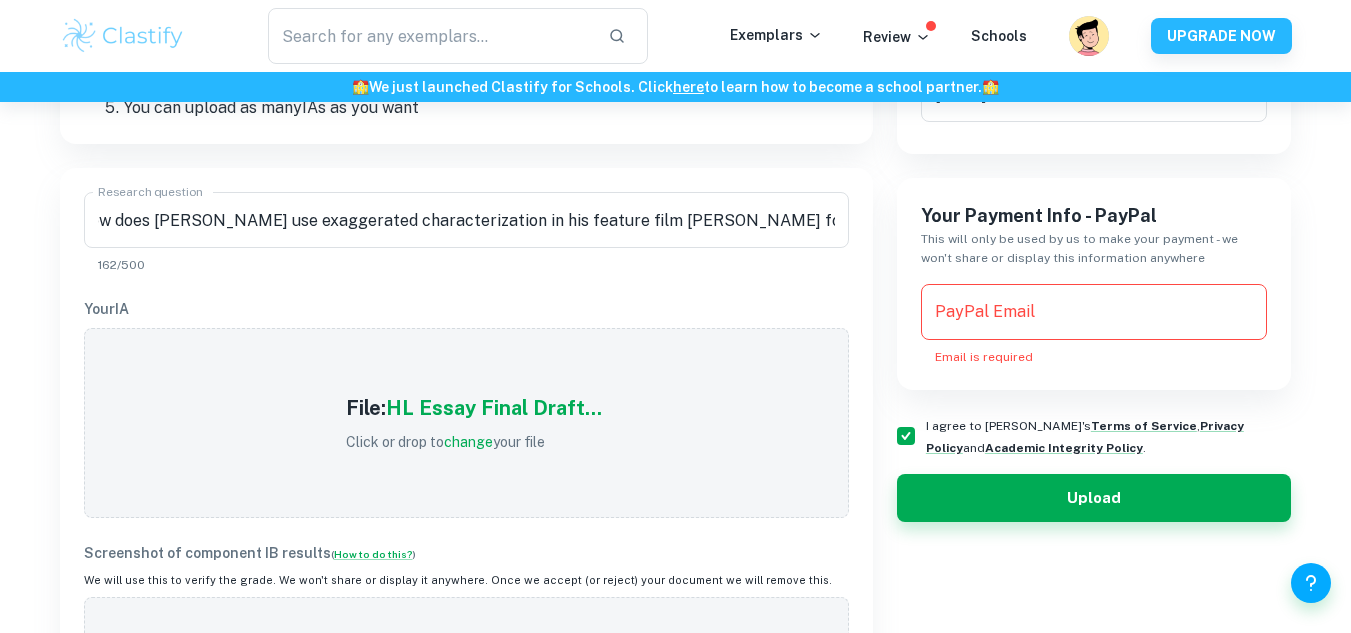 scroll, scrollTop: 0, scrollLeft: 0, axis: both 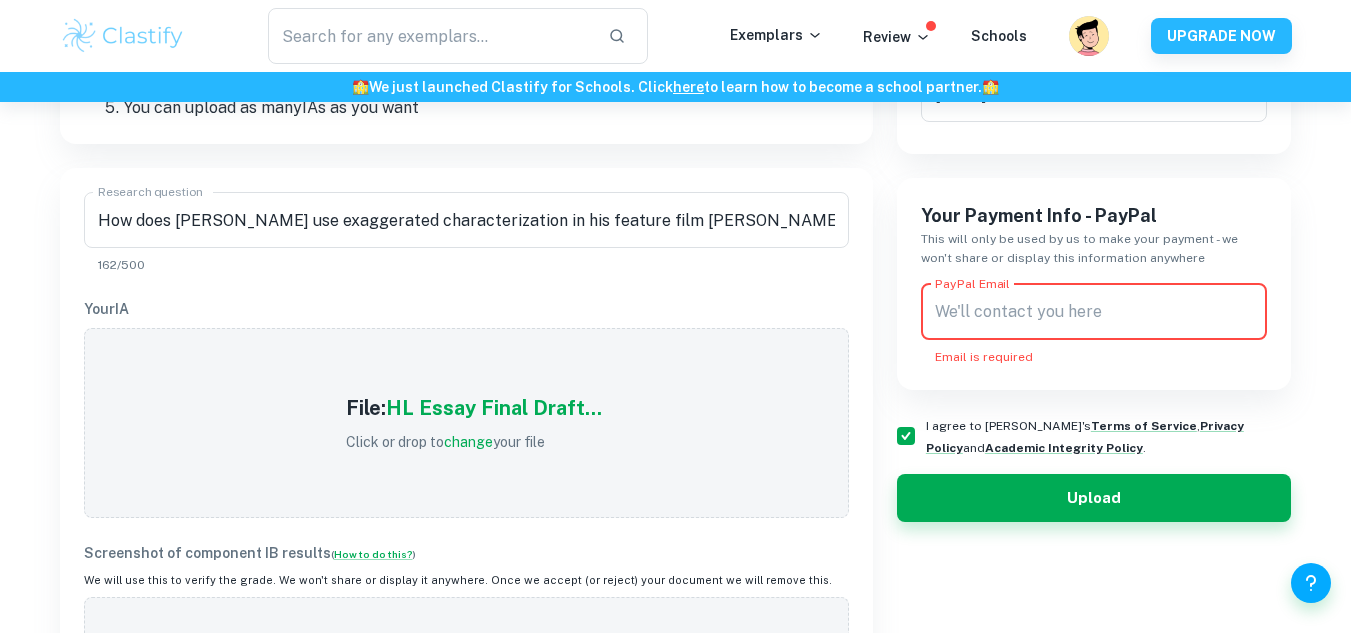 click on "PayPal Email" at bounding box center (1094, 312) 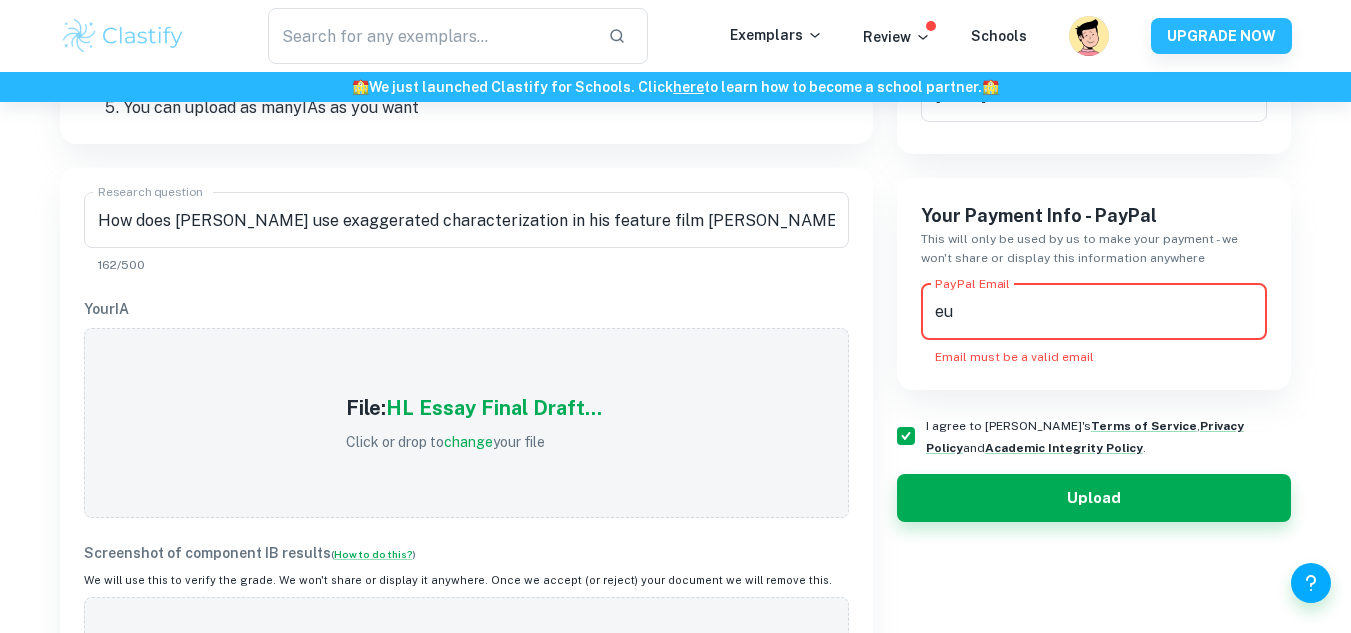 type on "e" 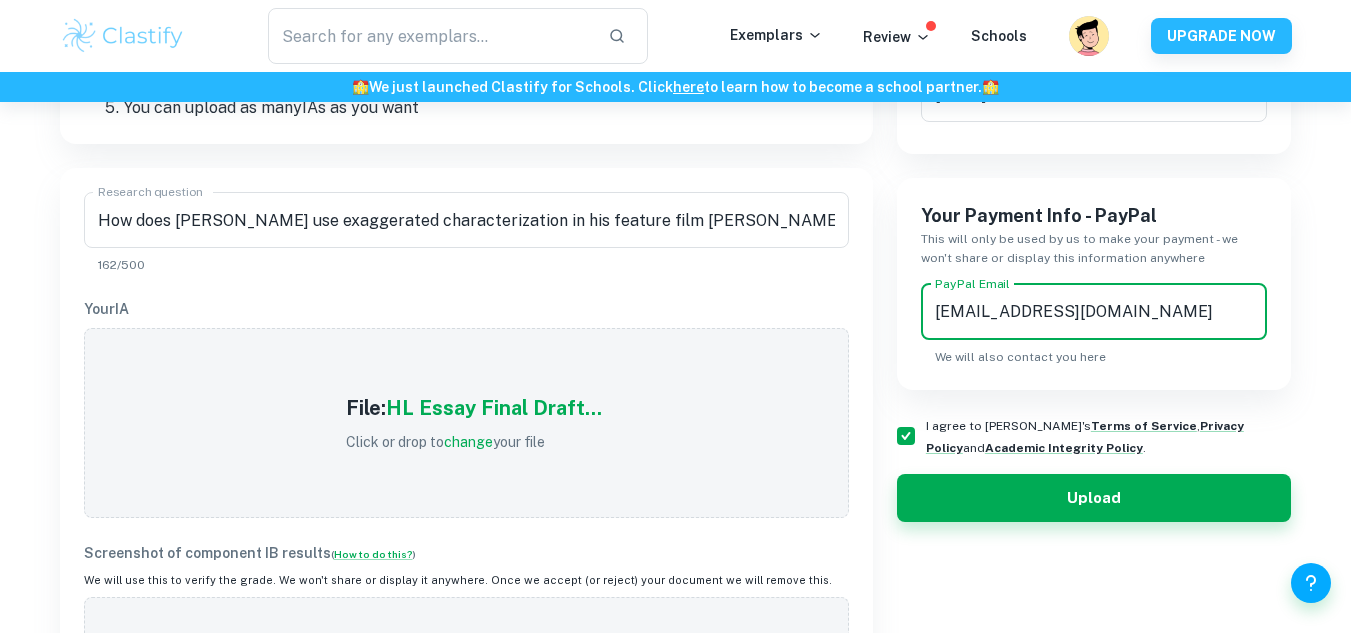 type on "[EMAIL_ADDRESS][DOMAIN_NAME]" 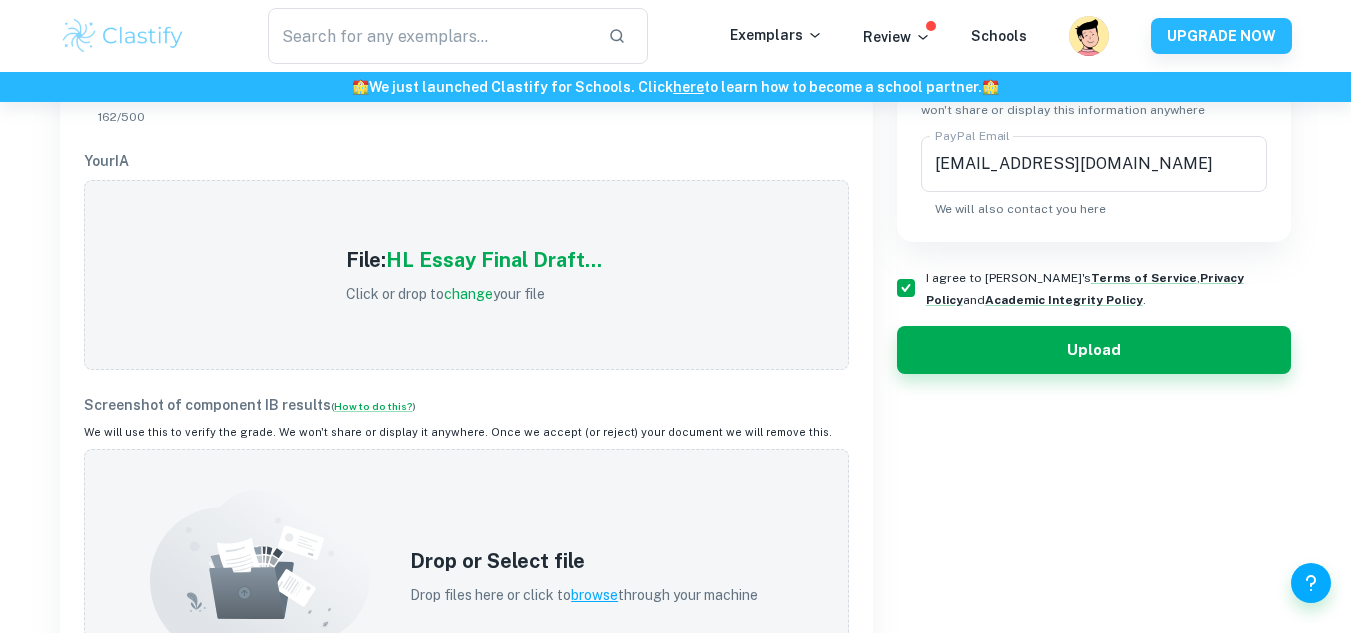 scroll, scrollTop: 616, scrollLeft: 0, axis: vertical 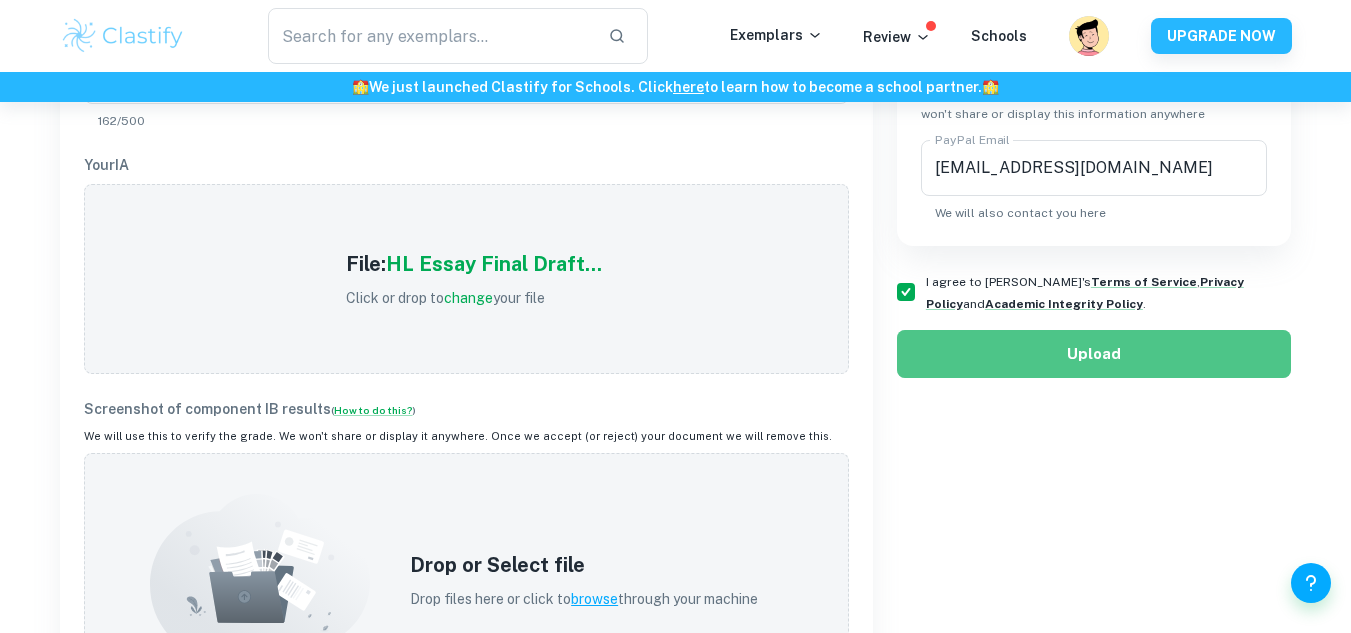 click on "Upload" at bounding box center [1094, 354] 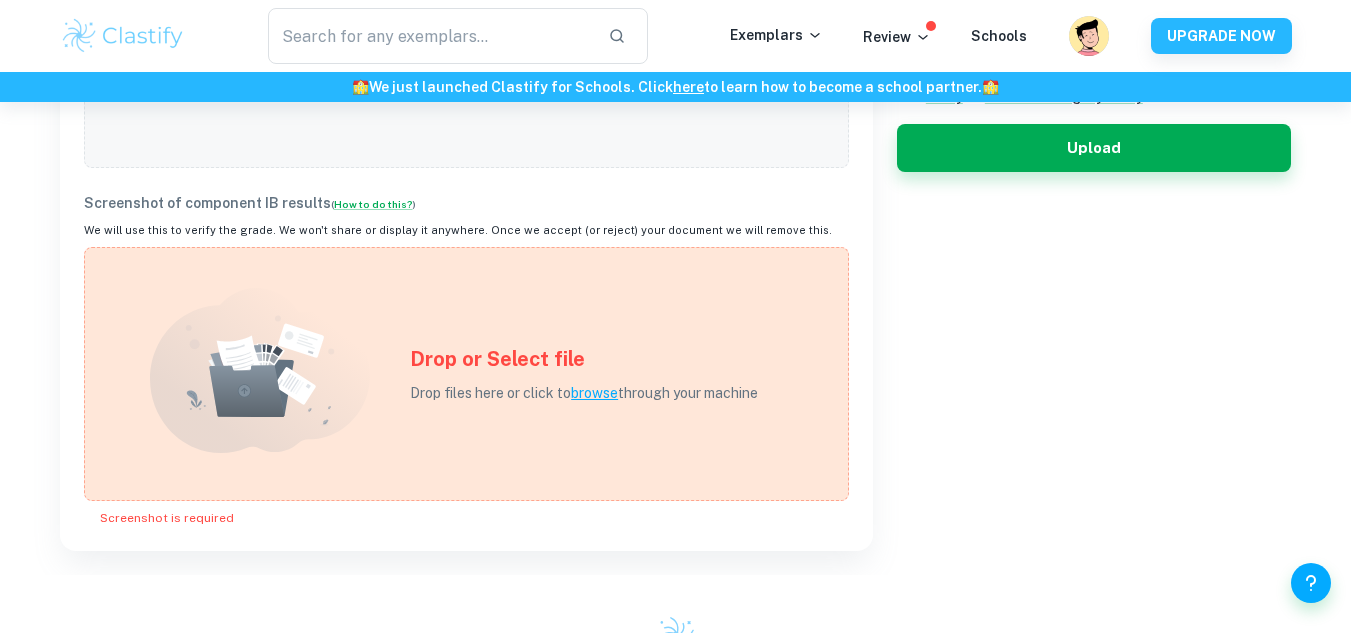 scroll, scrollTop: 821, scrollLeft: 0, axis: vertical 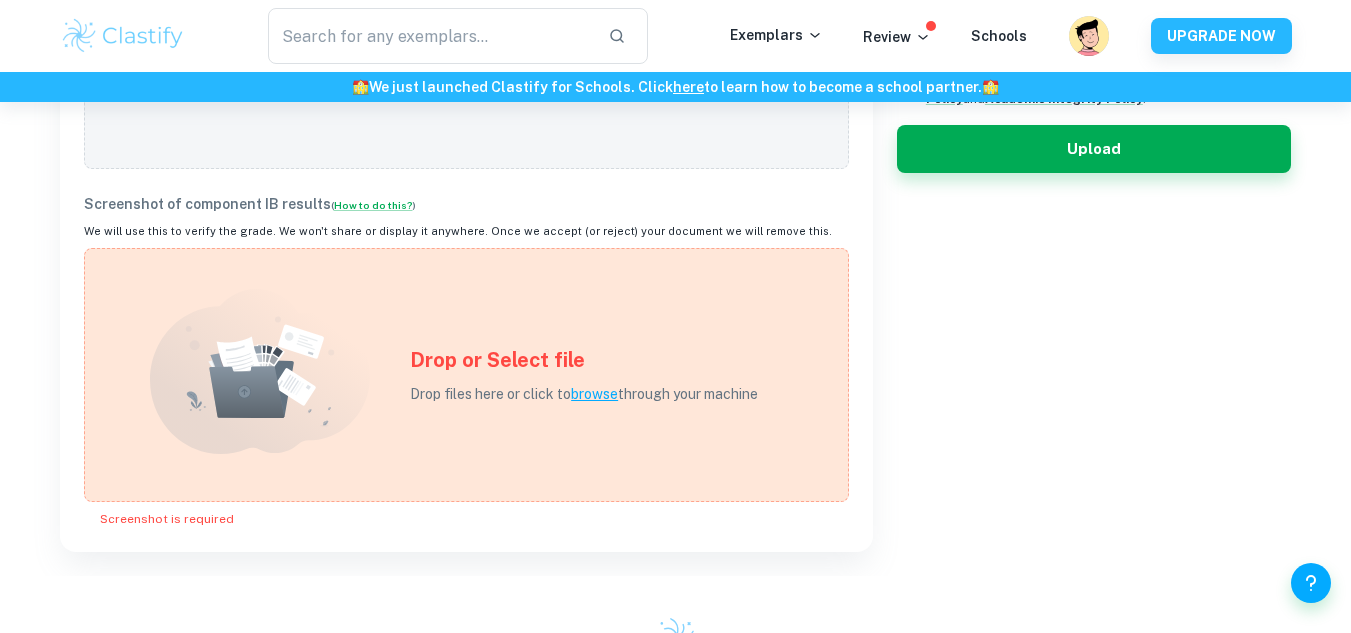 click on "Screenshot of component IB results  ( How to do this? )" at bounding box center (466, 204) 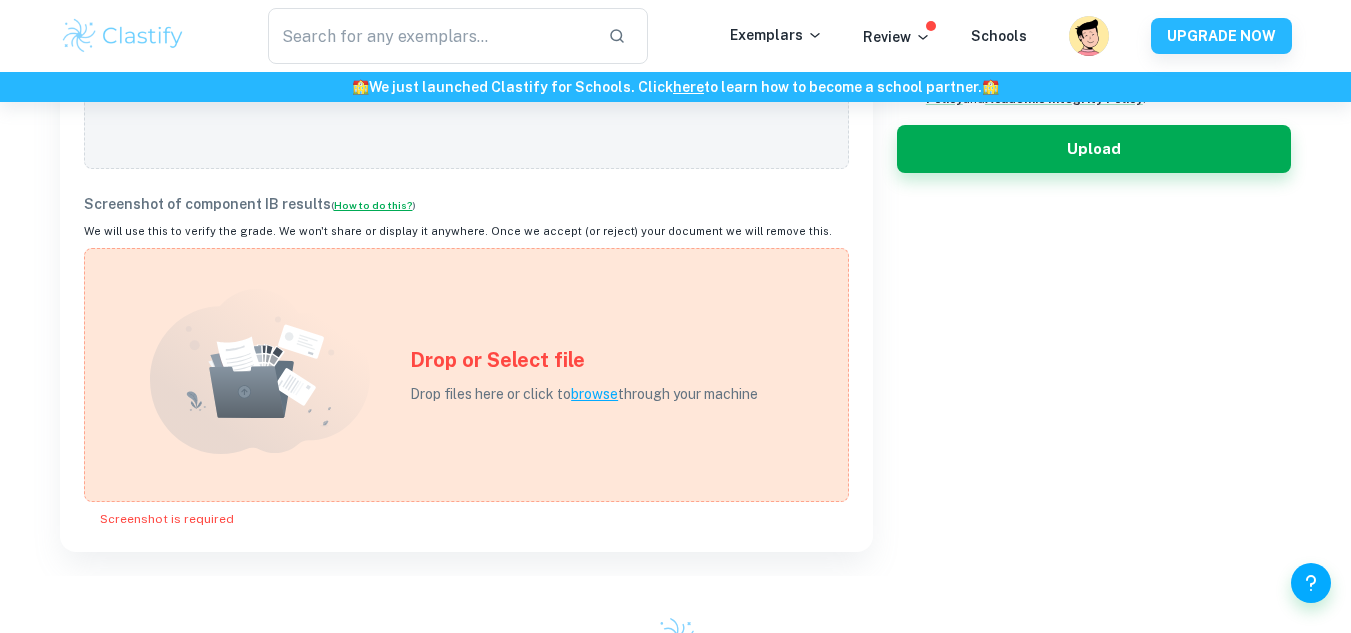 click on "How to do this?" at bounding box center [373, 205] 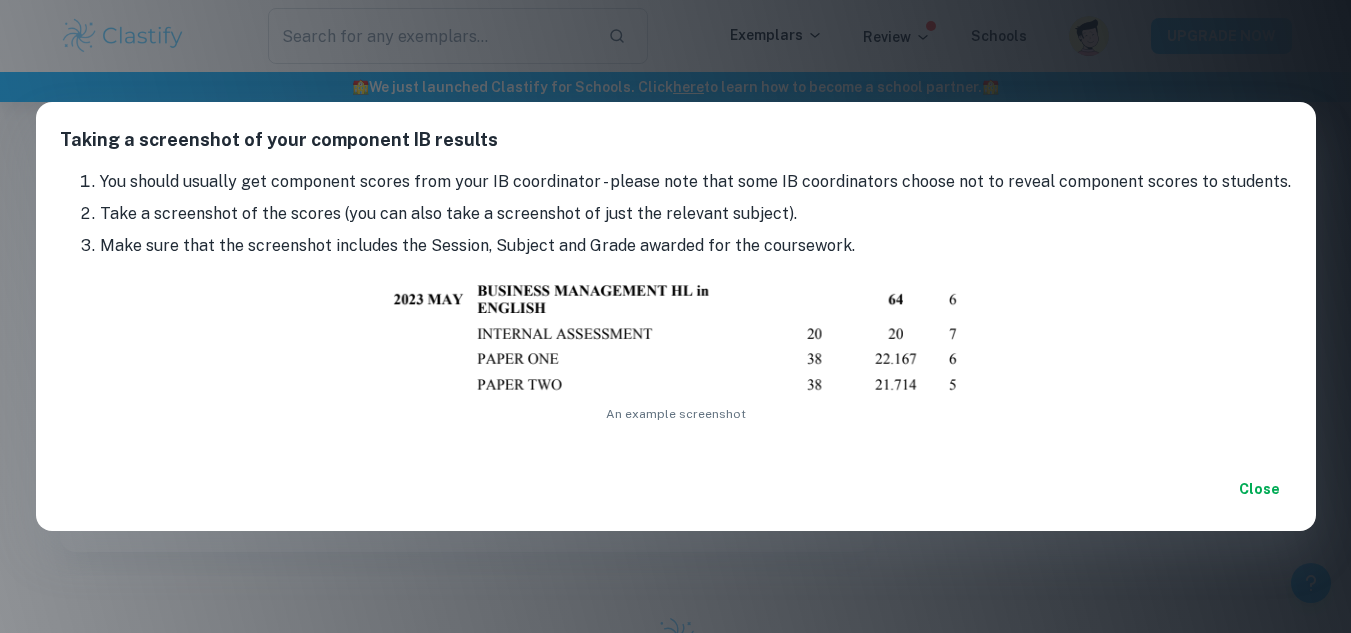click on "Taking a screenshot of your component IB results You should usually get component scores from your IB coordinator - please note that some IB coordinators choose not to reveal component scores to students. Take a screenshot of the scores (you can also take a screenshot of just the relevant subject). Make sure that the screenshot includes the Session, Subject and Grade awarded for the coursework. An example screenshot Close" at bounding box center (675, 316) 